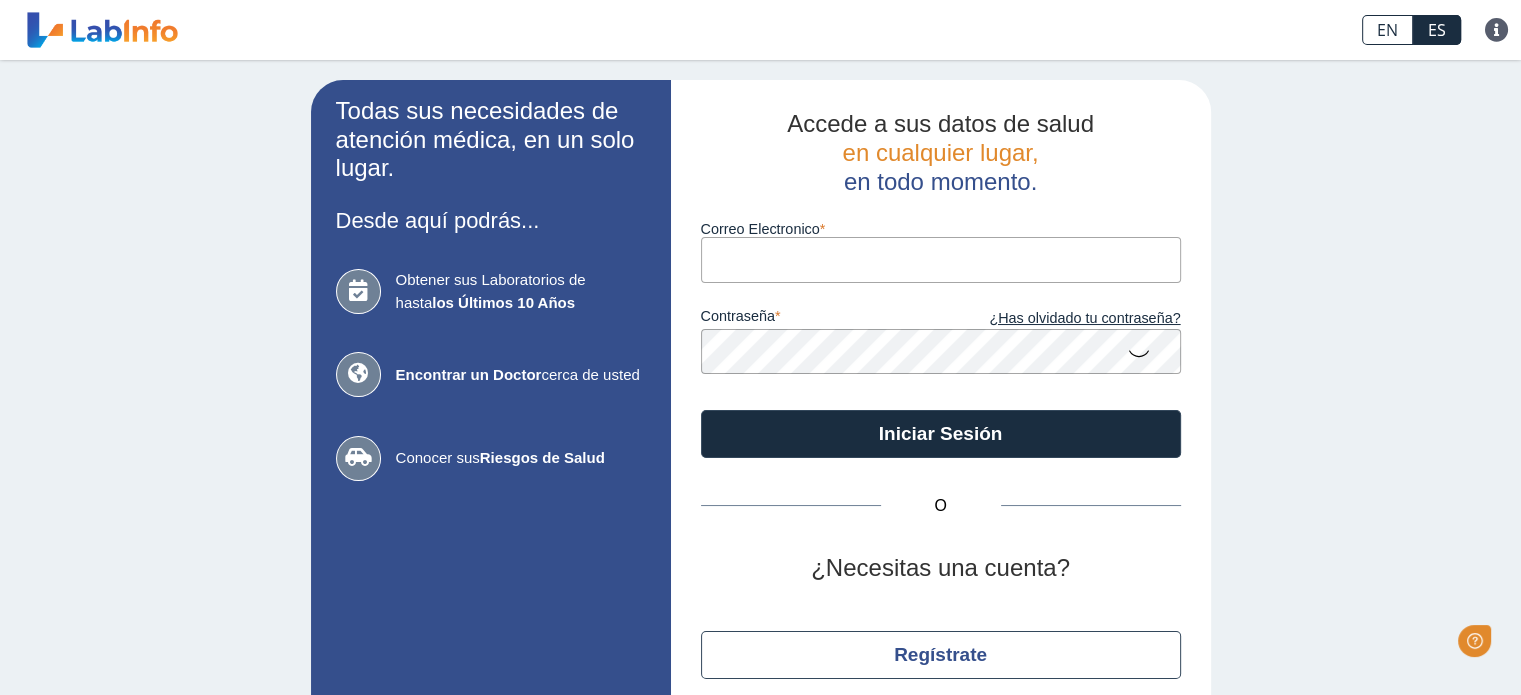 scroll, scrollTop: 0, scrollLeft: 0, axis: both 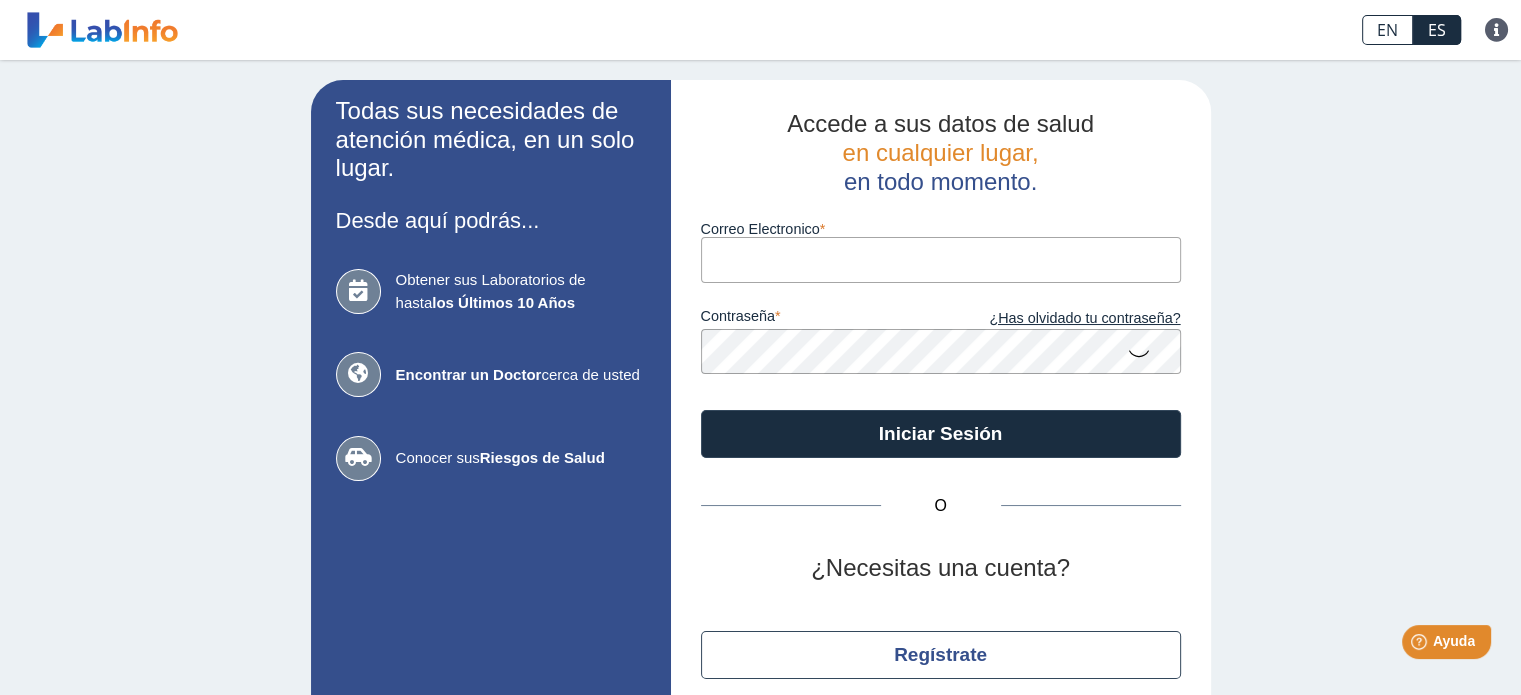 click on "Correo Electronico" at bounding box center [941, 259] 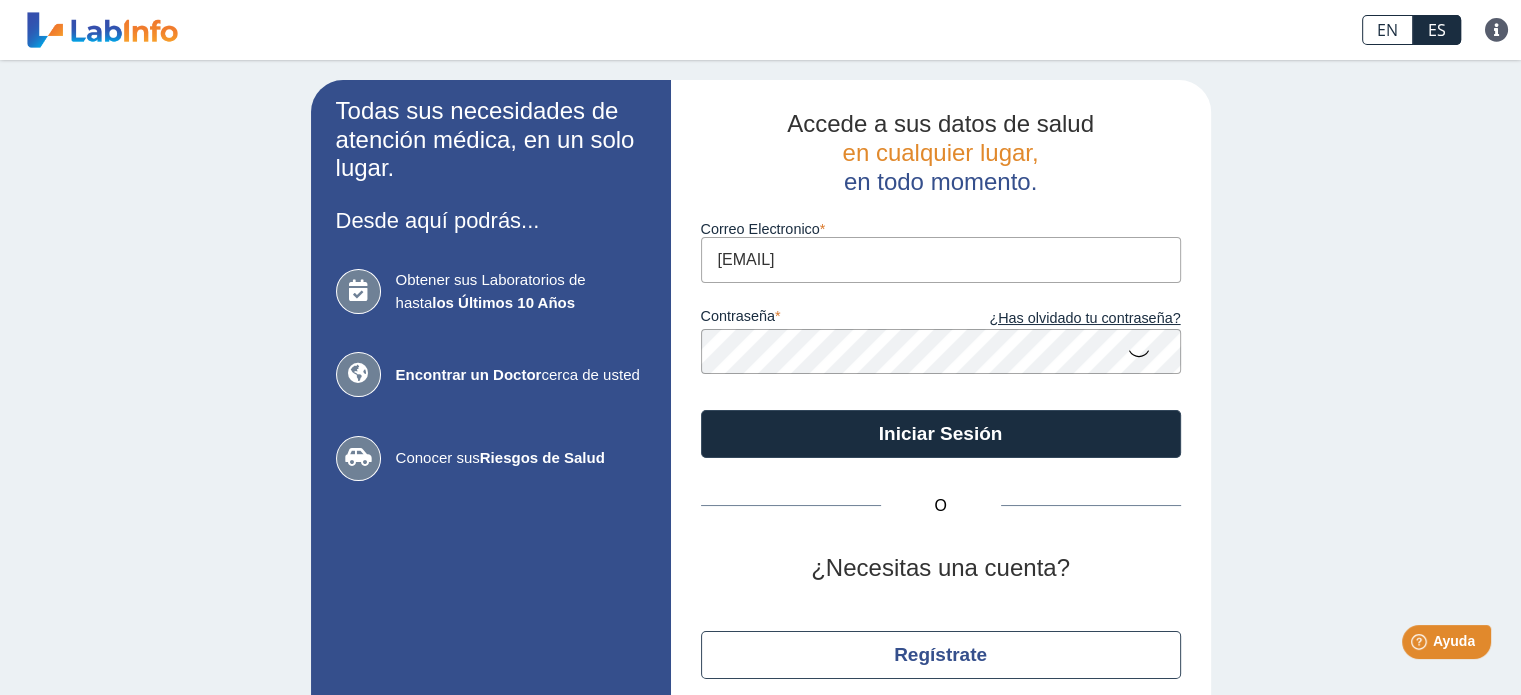 scroll, scrollTop: 81, scrollLeft: 0, axis: vertical 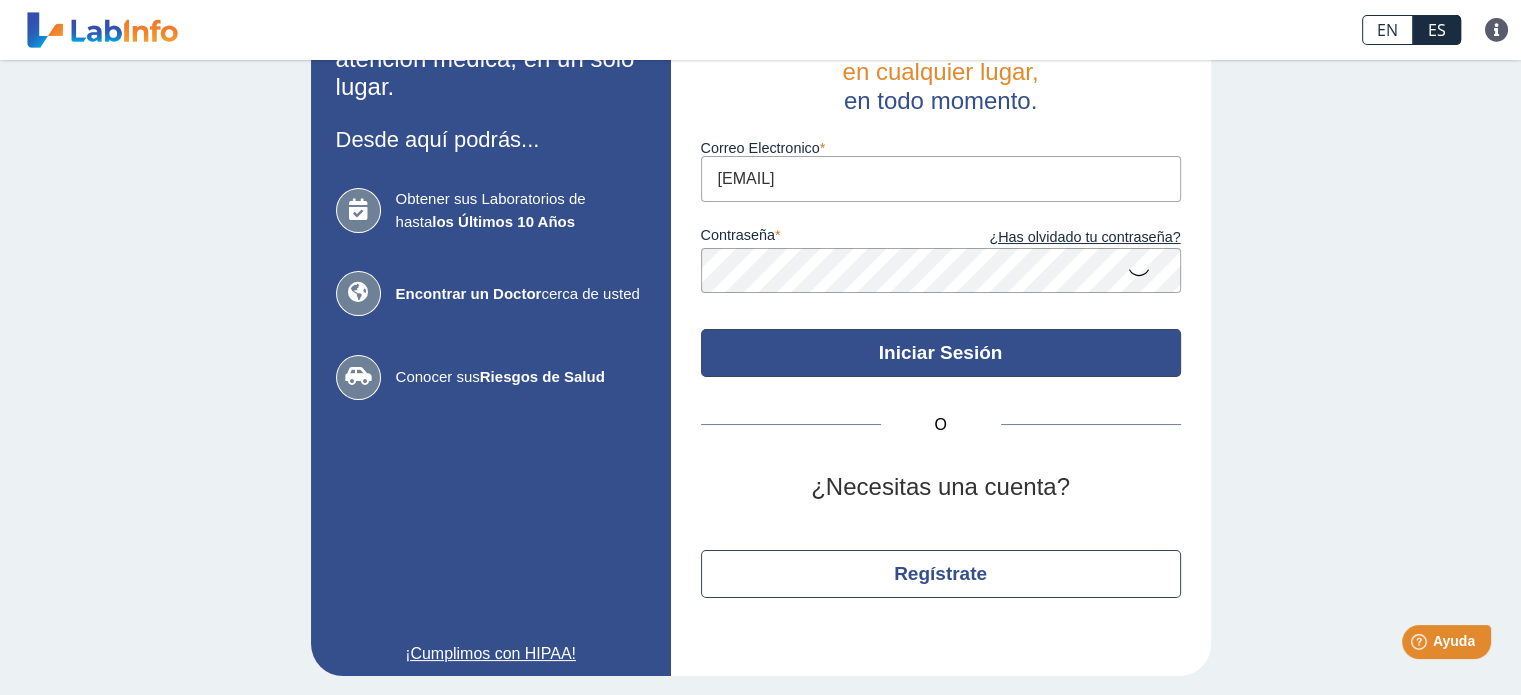 click on "Iniciar Sesión" 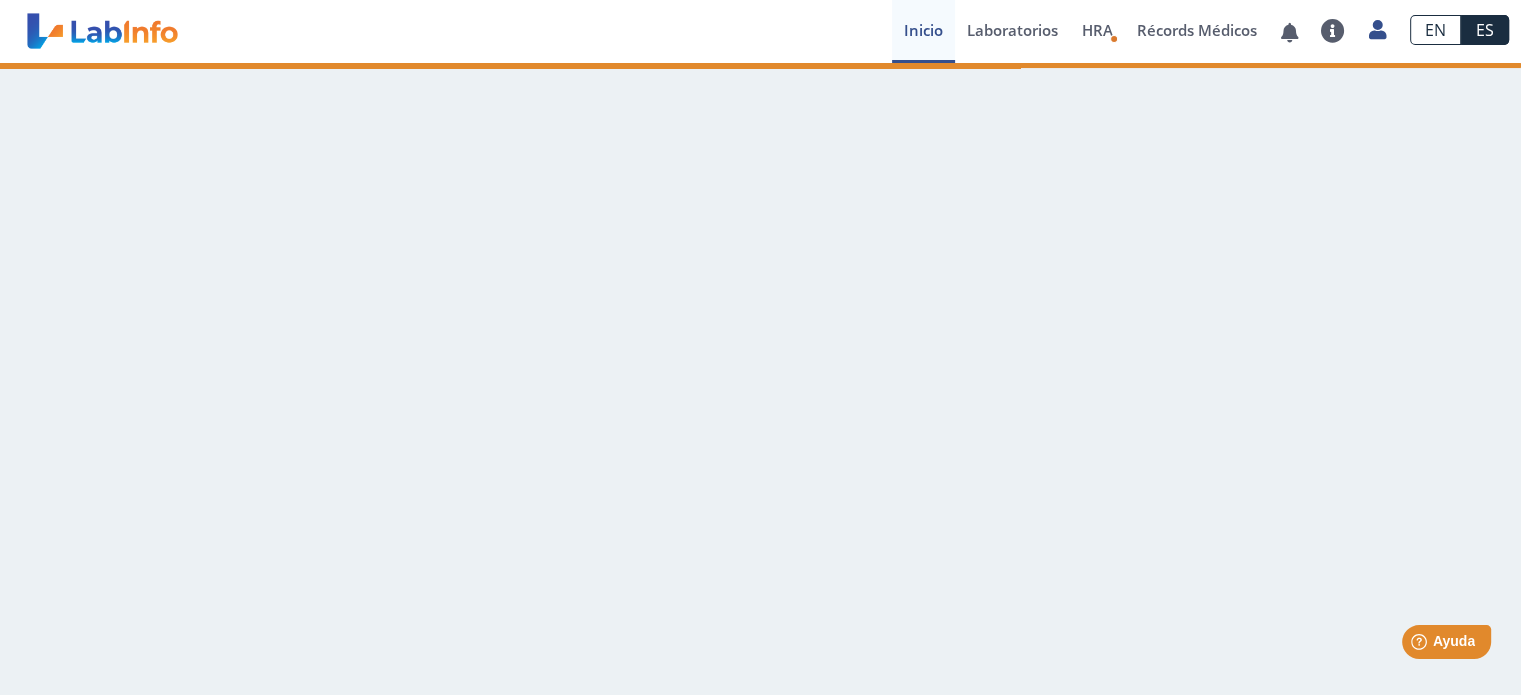 scroll, scrollTop: 0, scrollLeft: 0, axis: both 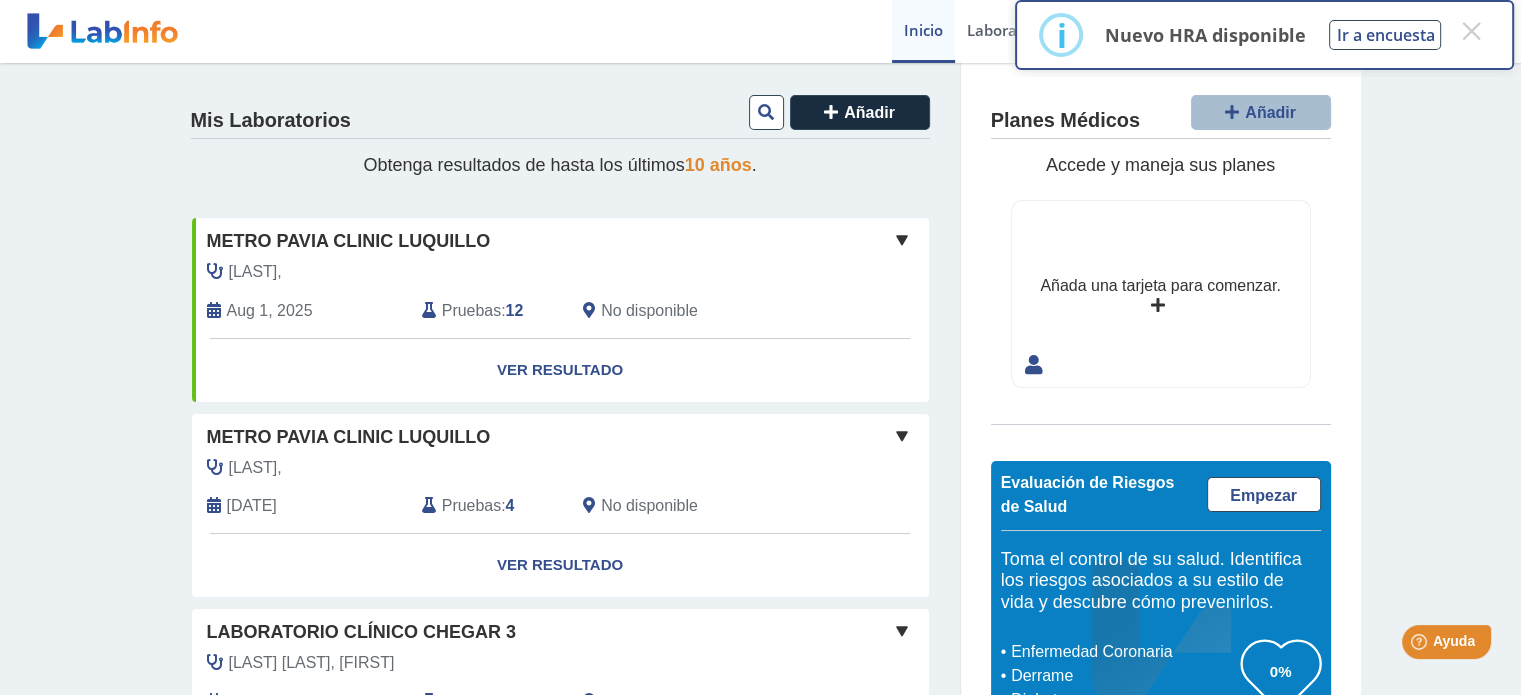 click 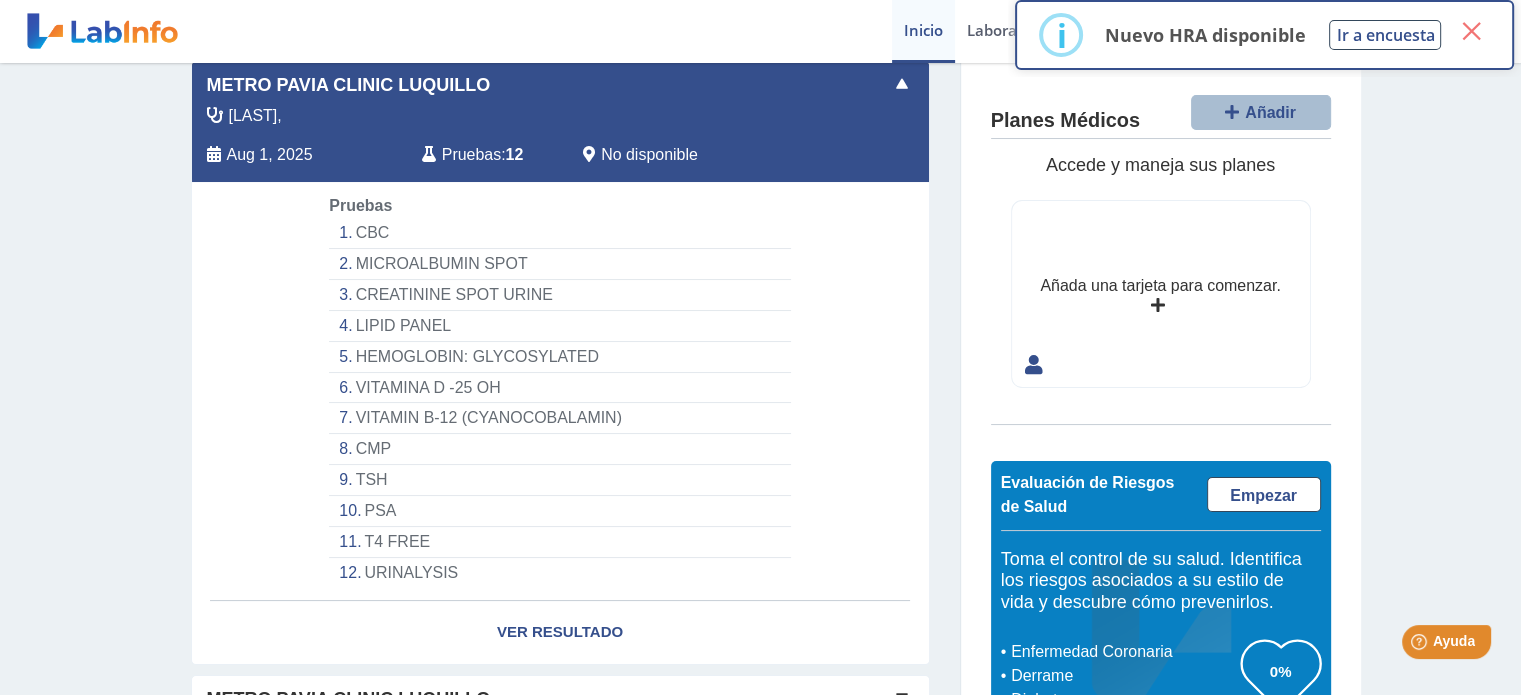 scroll, scrollTop: 160, scrollLeft: 0, axis: vertical 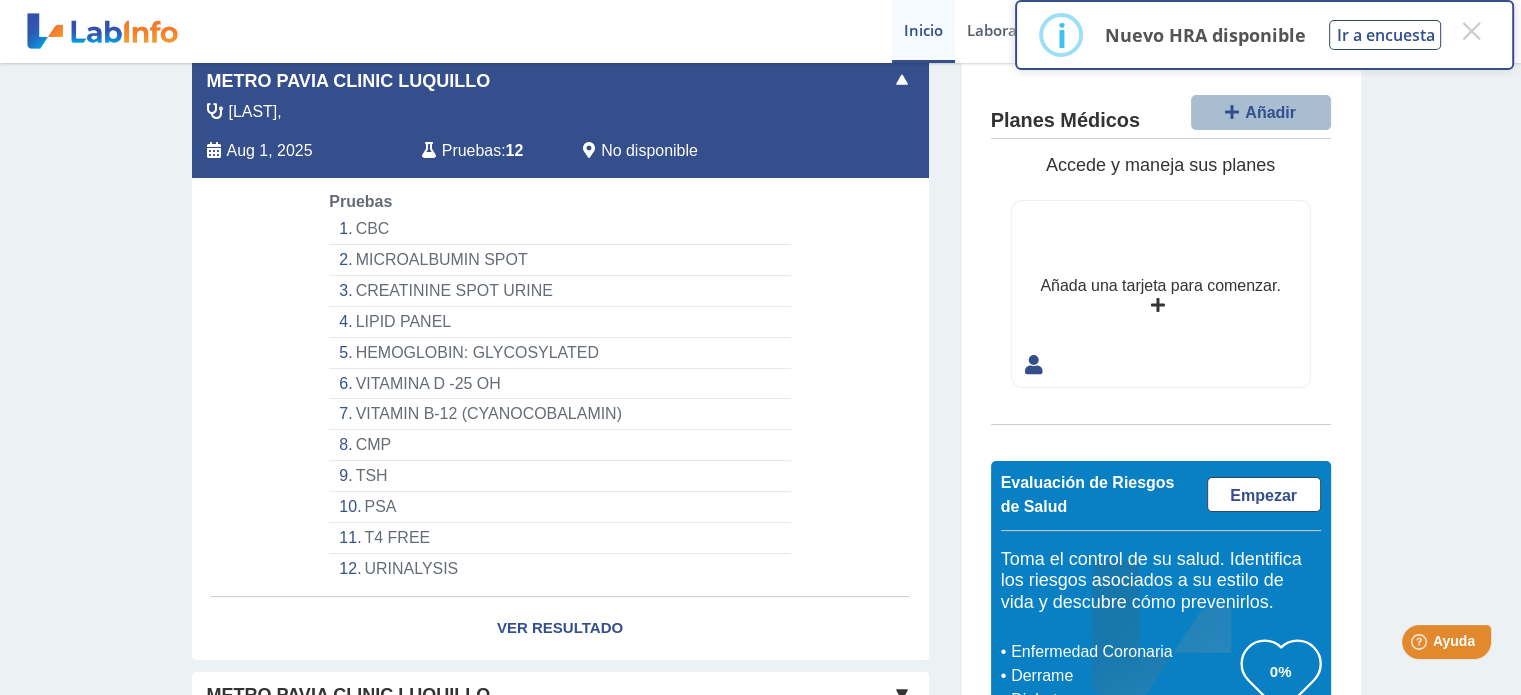 click on "CBC" 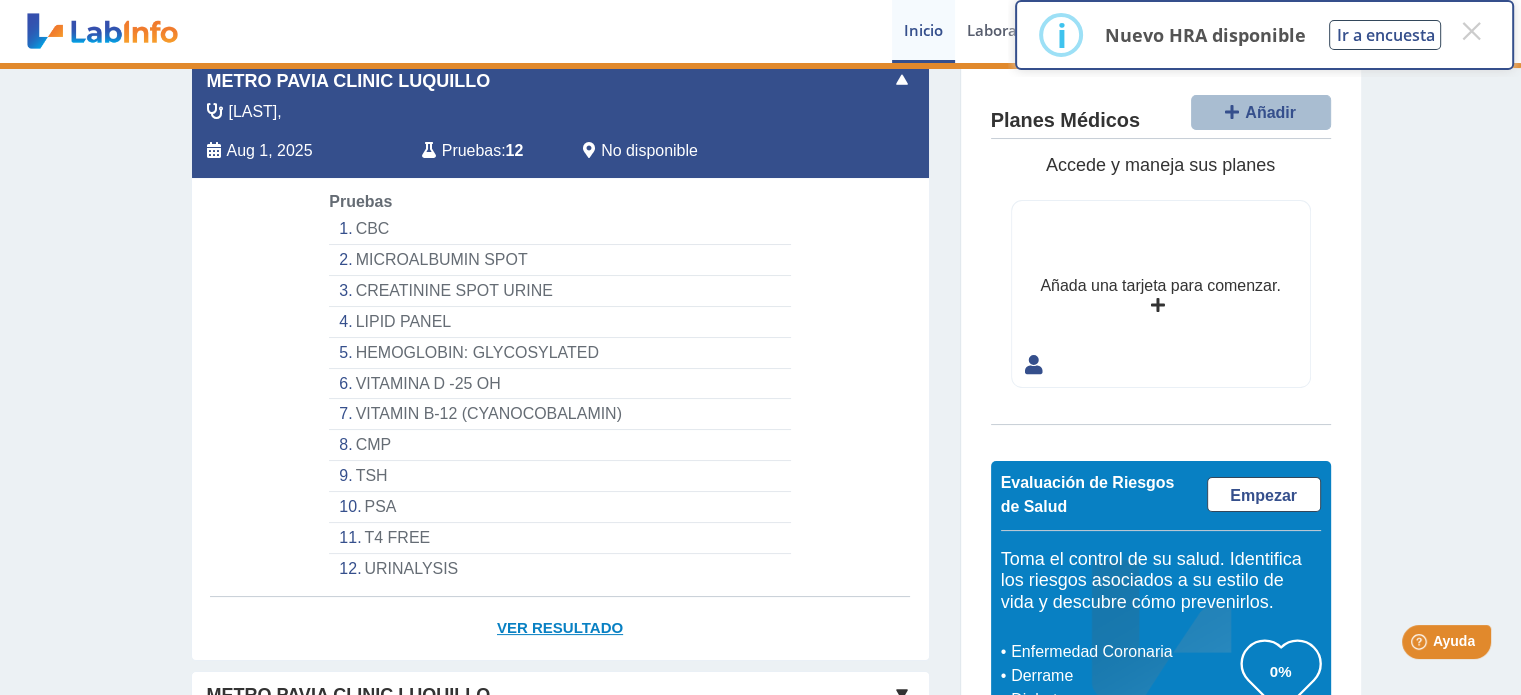 click on "Ver Resultado" 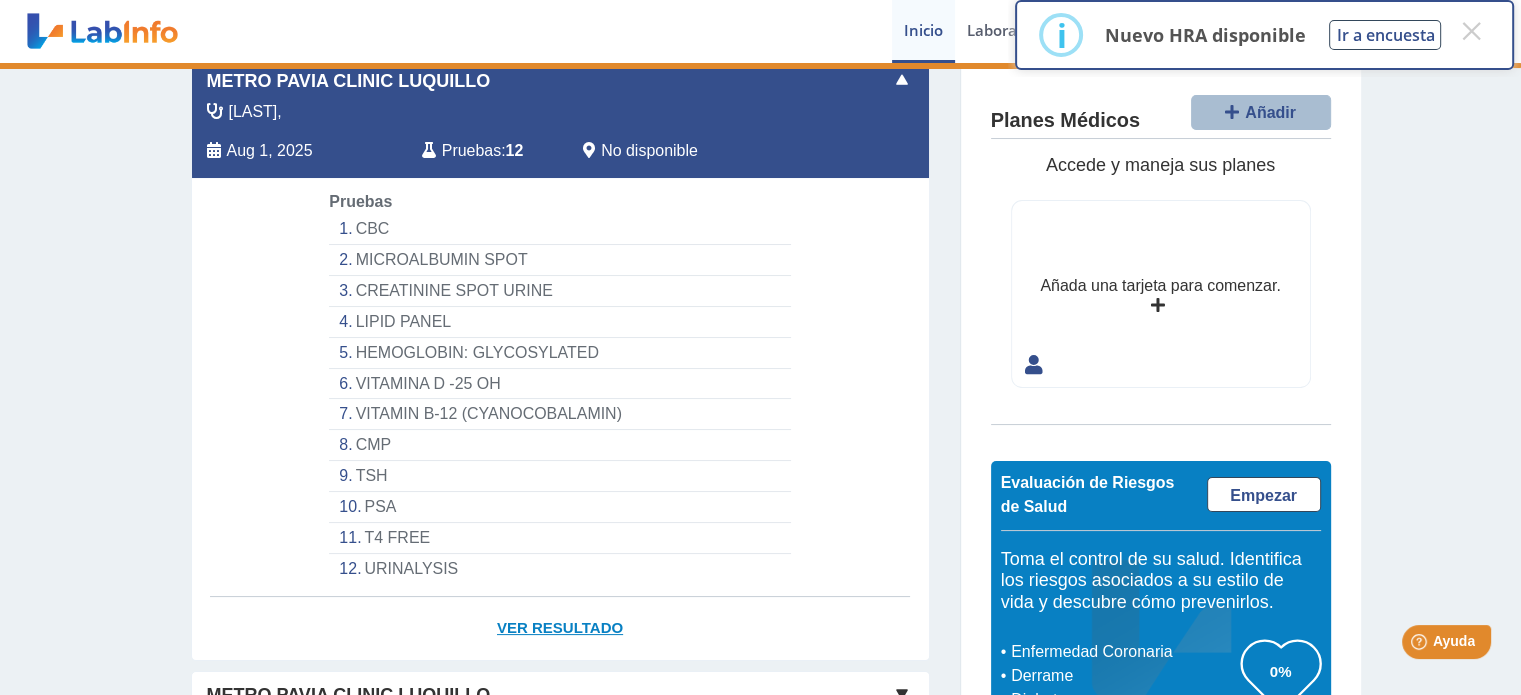 click on "Ver Resultado" 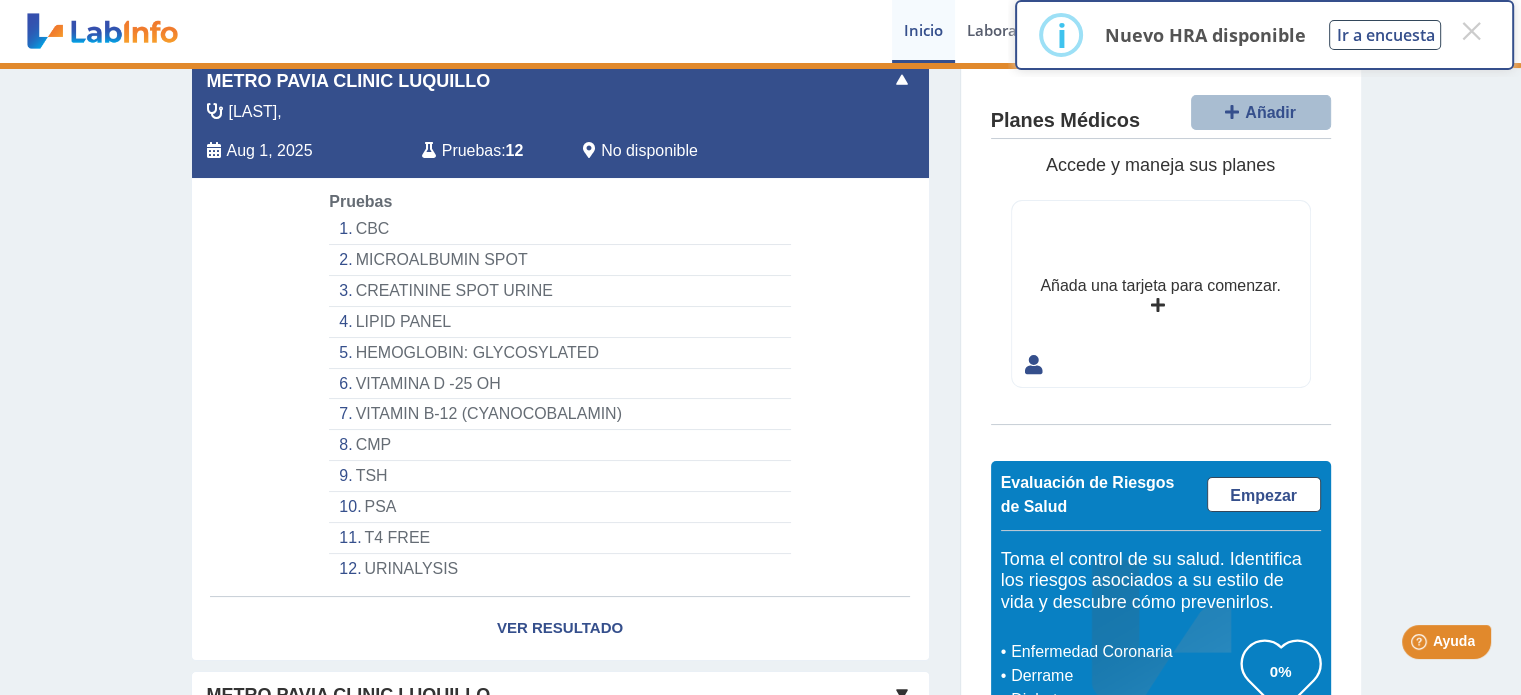 click on "CBC" 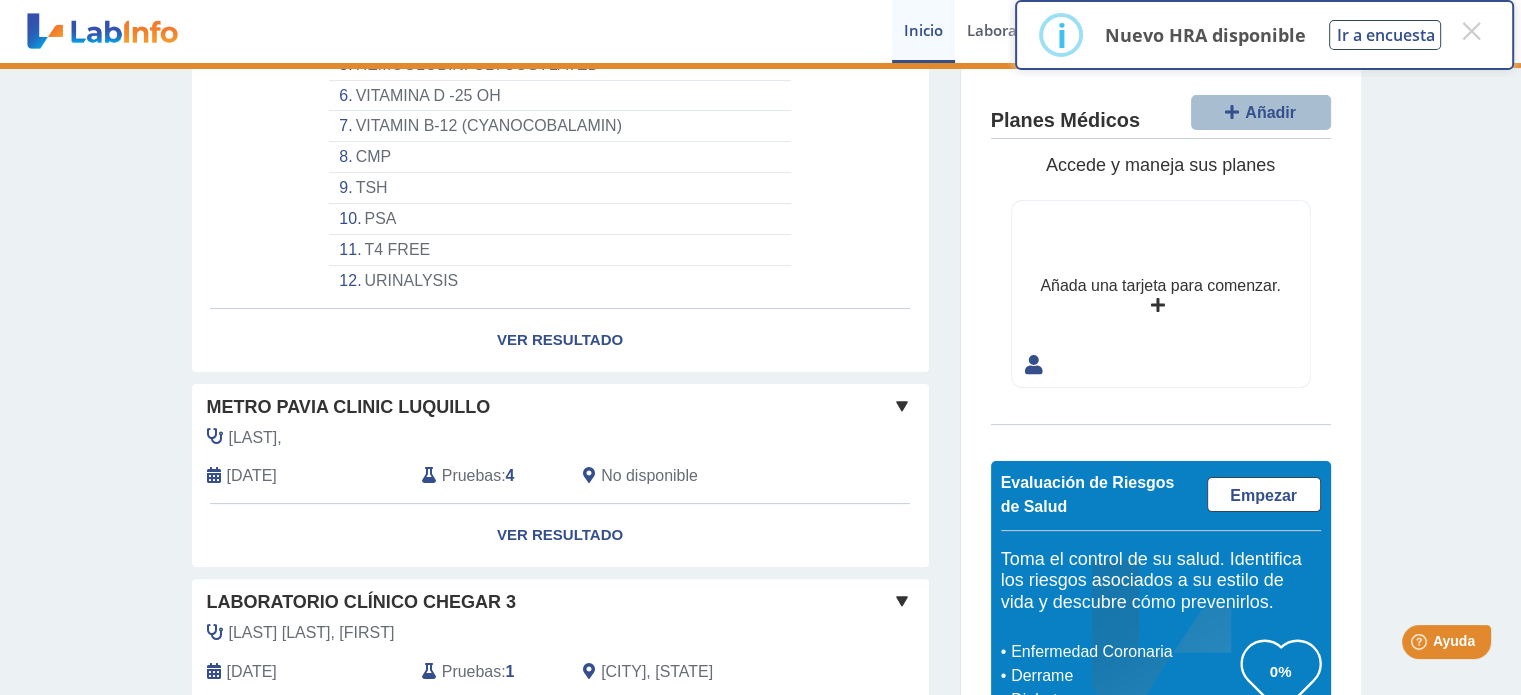 scroll, scrollTop: 462, scrollLeft: 0, axis: vertical 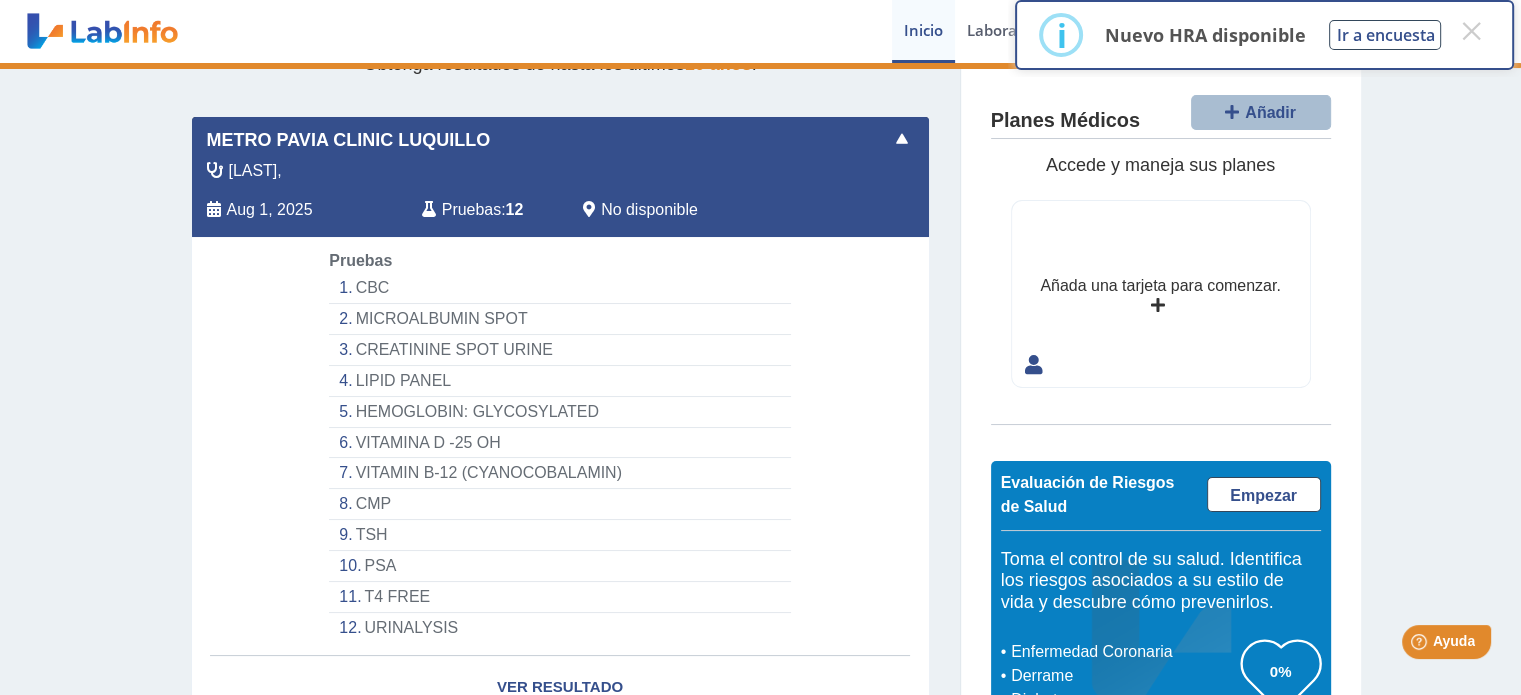 click on "Pruebas" 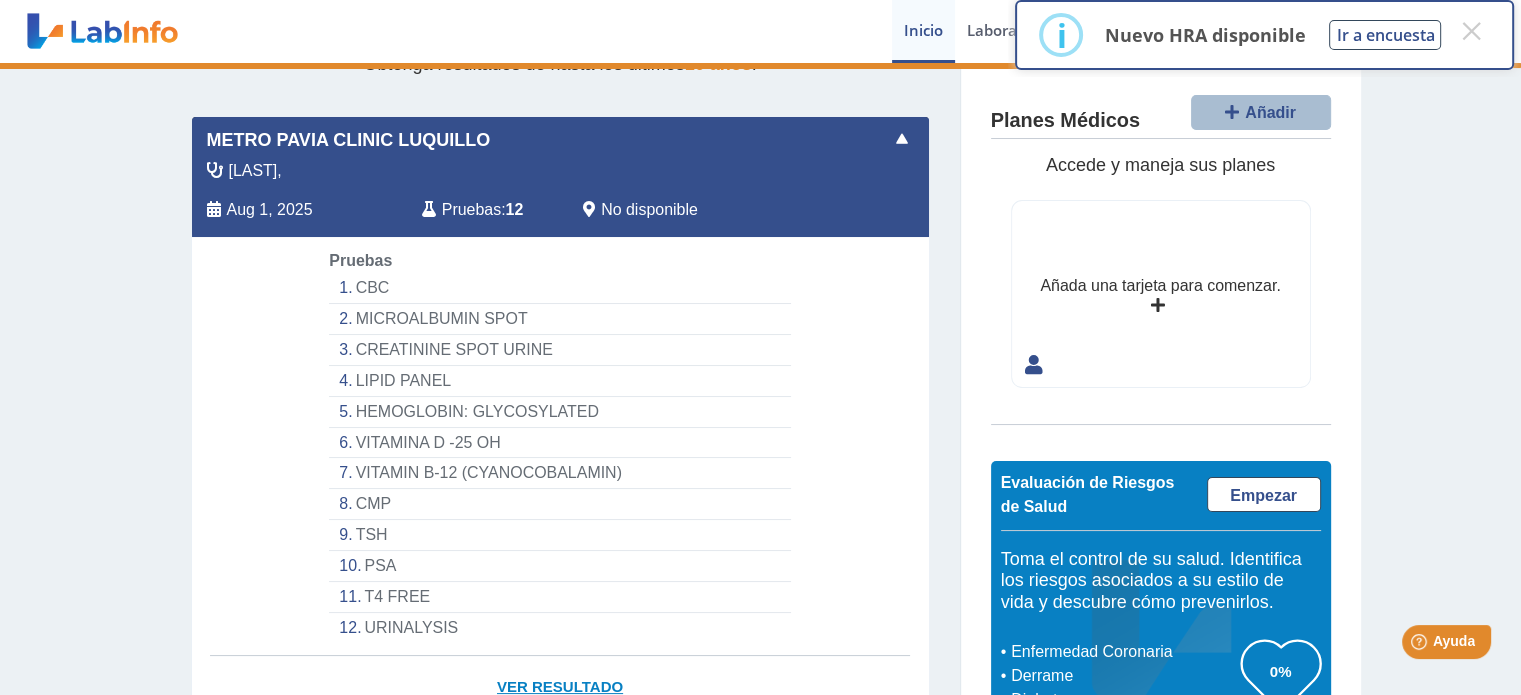 click on "Ver Resultado" 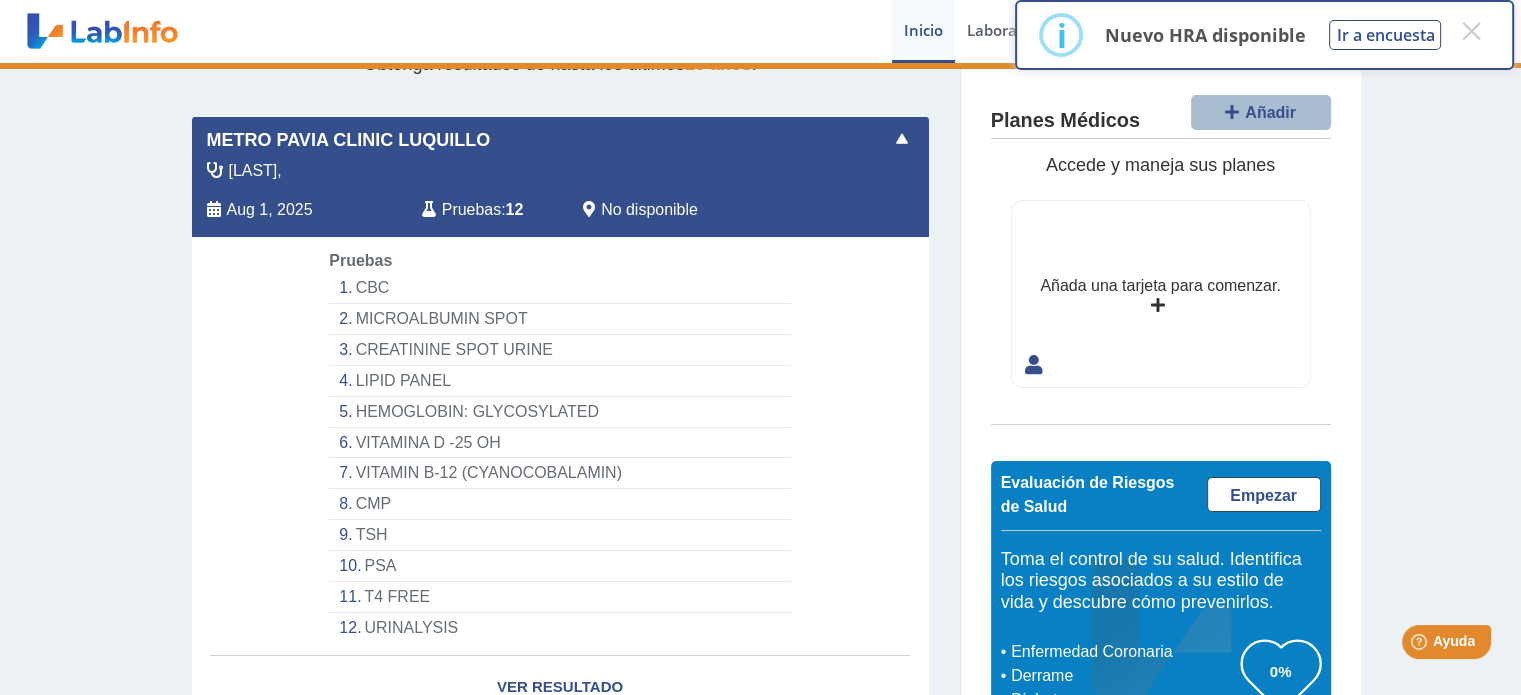 drag, startPoint x: 355, startPoint y: 279, endPoint x: 267, endPoint y: 285, distance: 88.20431 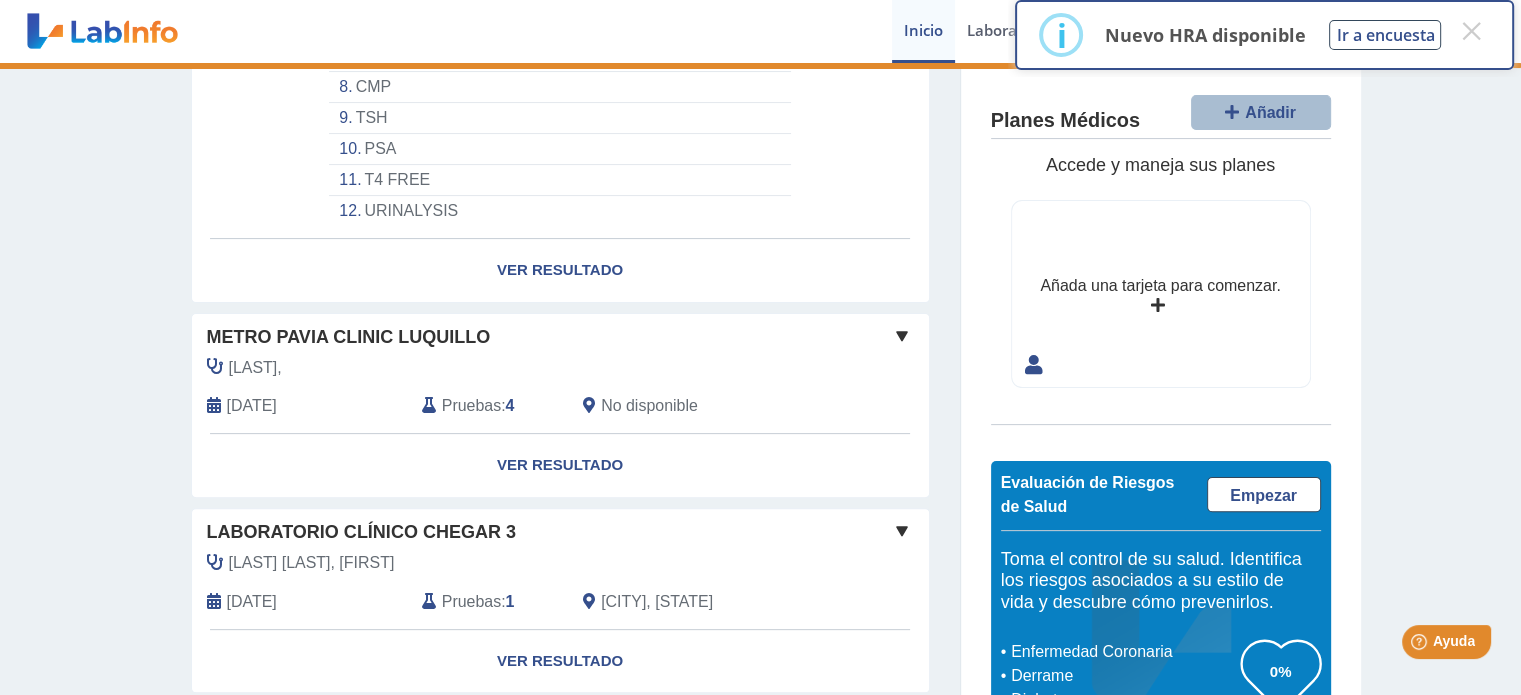 scroll, scrollTop: 520, scrollLeft: 0, axis: vertical 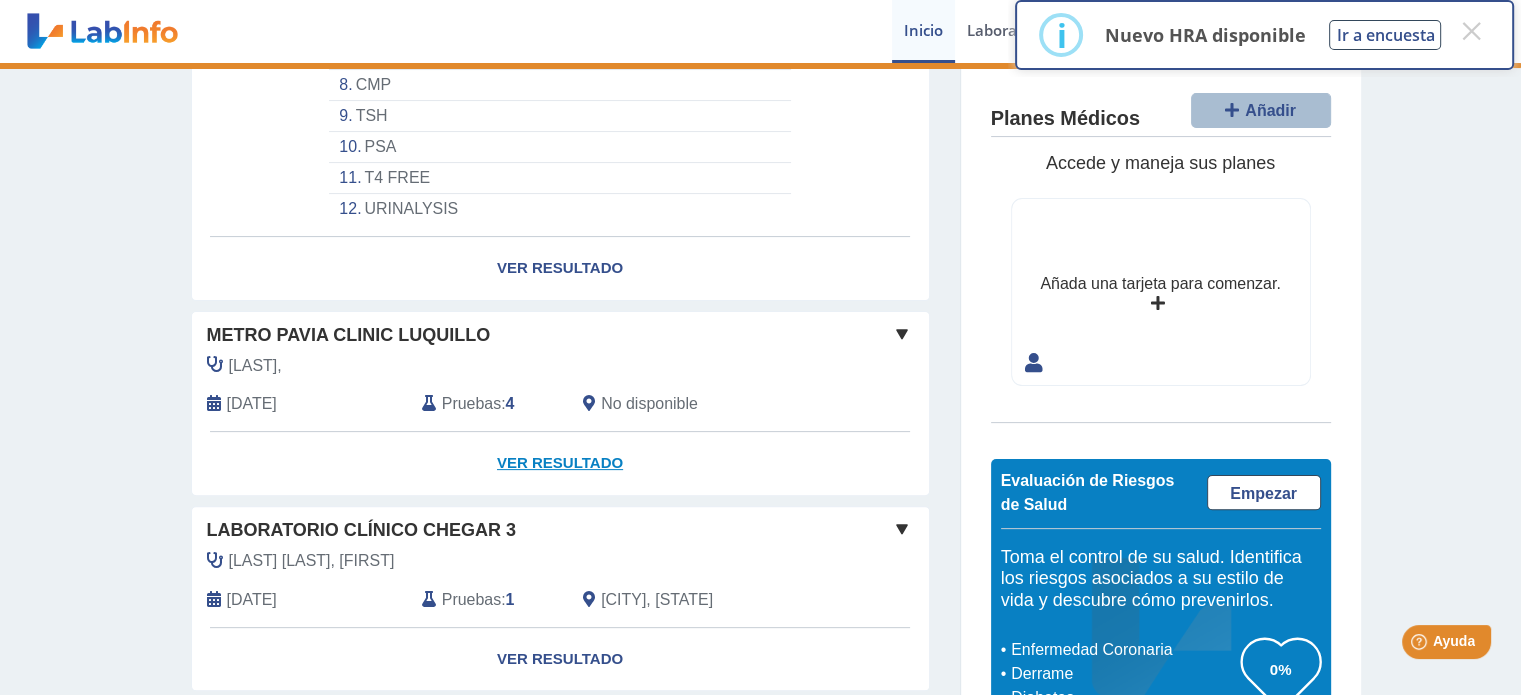 click on "Ver Resultado" 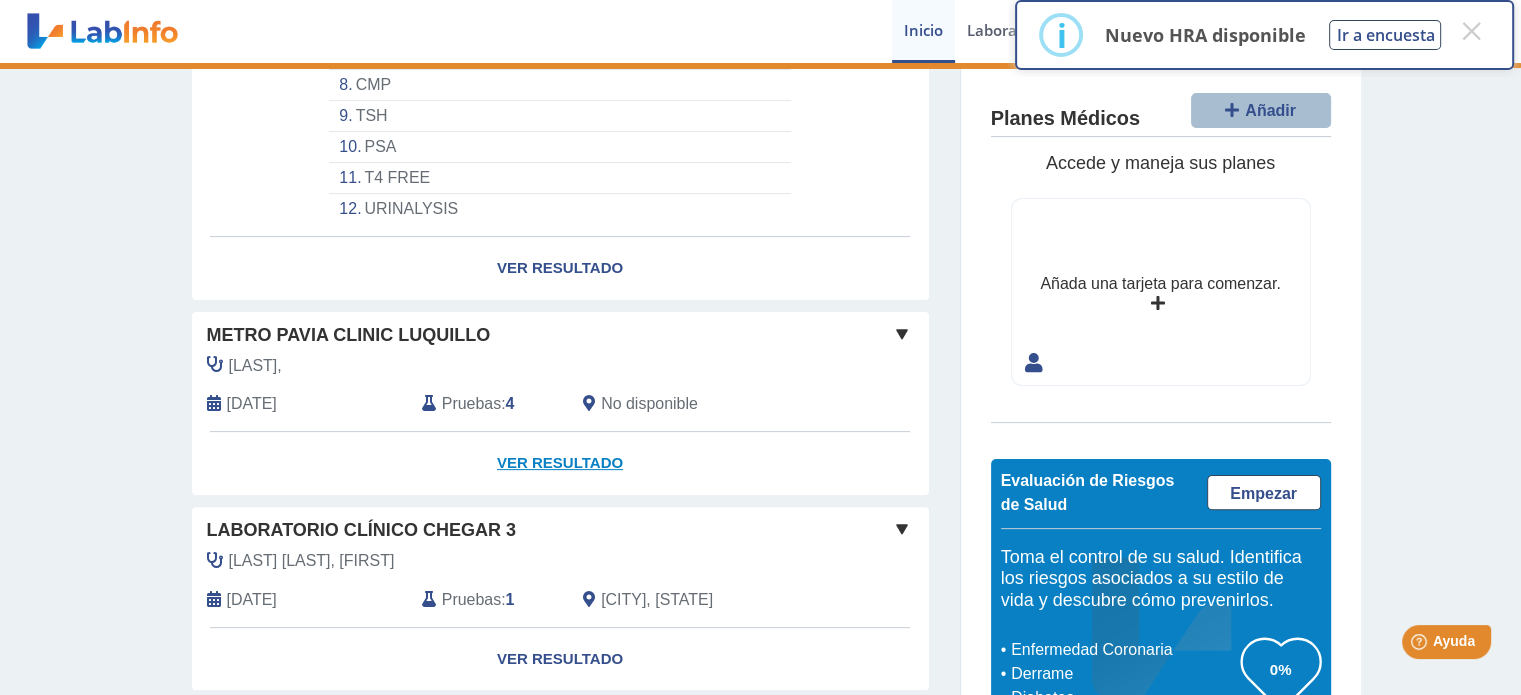 click on "Ver Resultado" 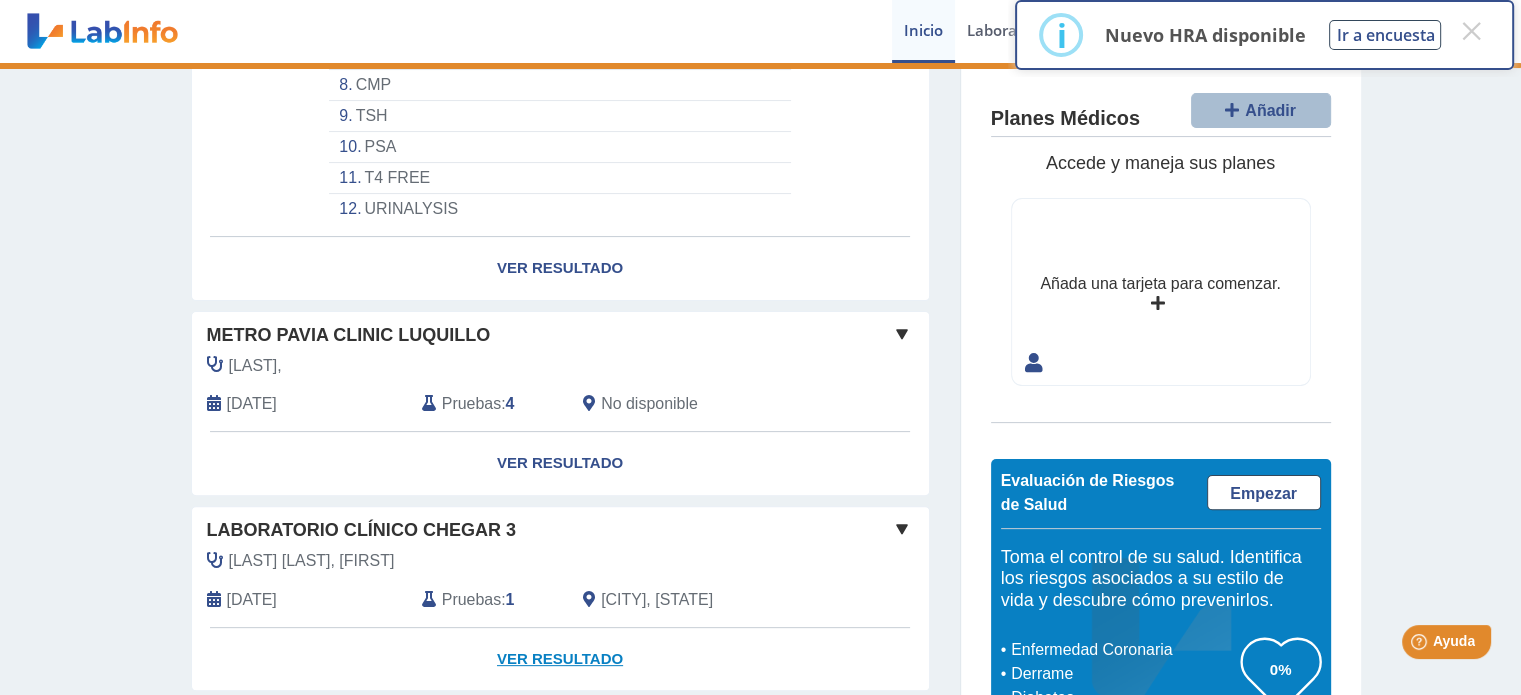 click on "Ver Resultado" 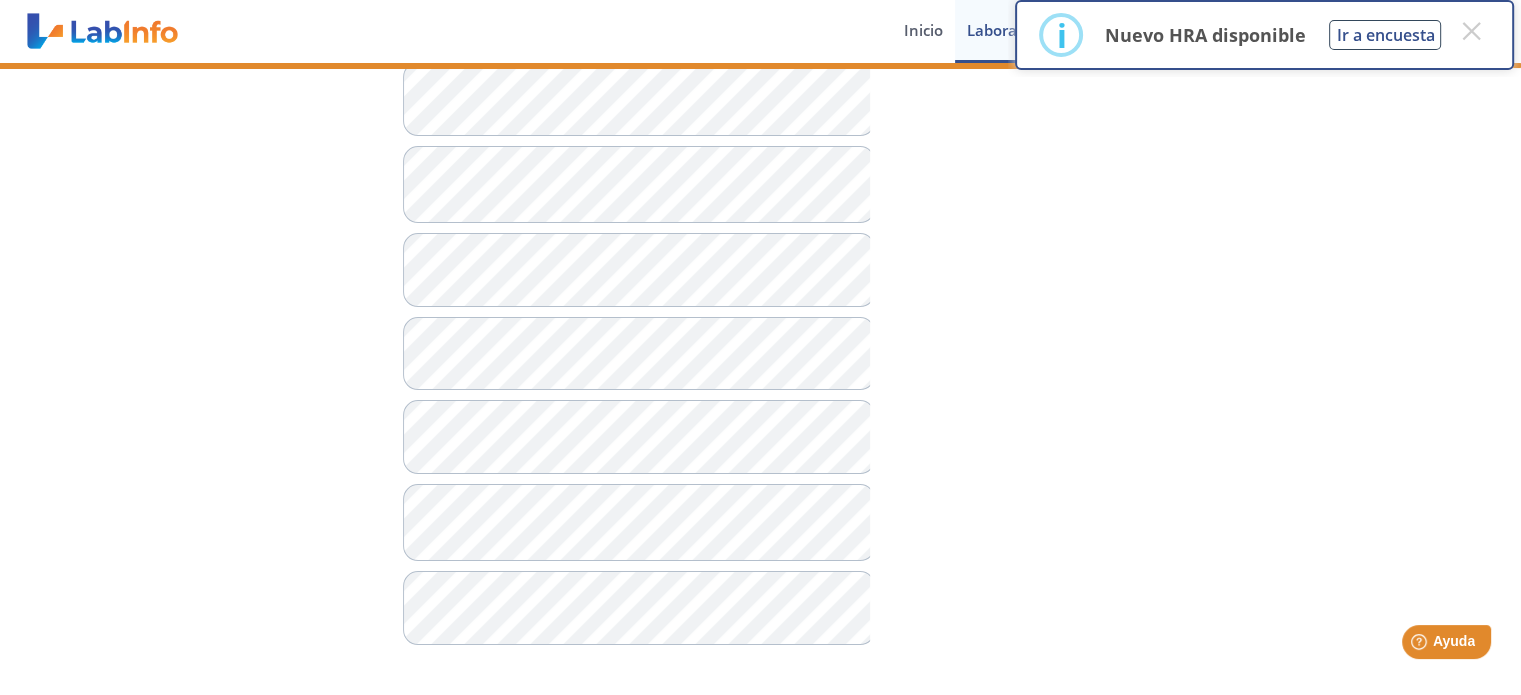 scroll, scrollTop: 388, scrollLeft: 0, axis: vertical 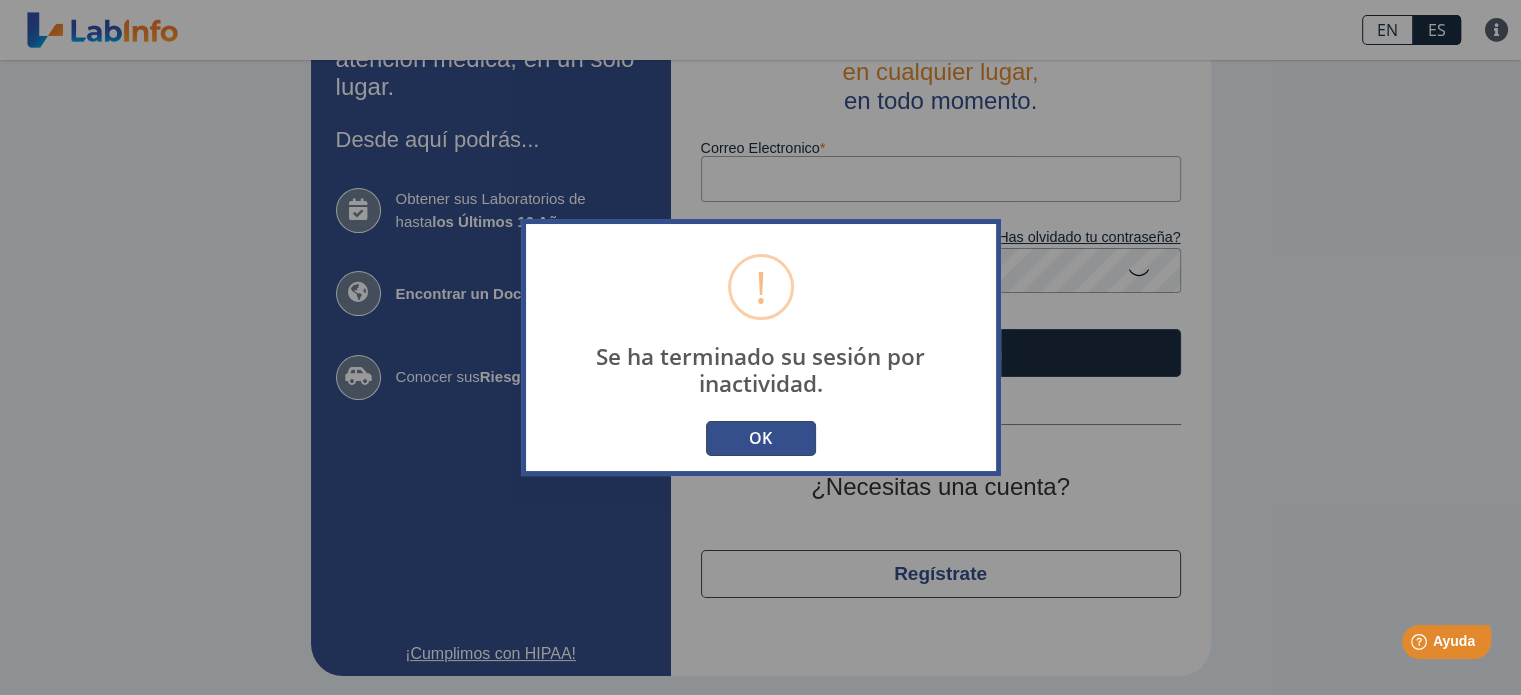 click on "OK" at bounding box center (761, 438) 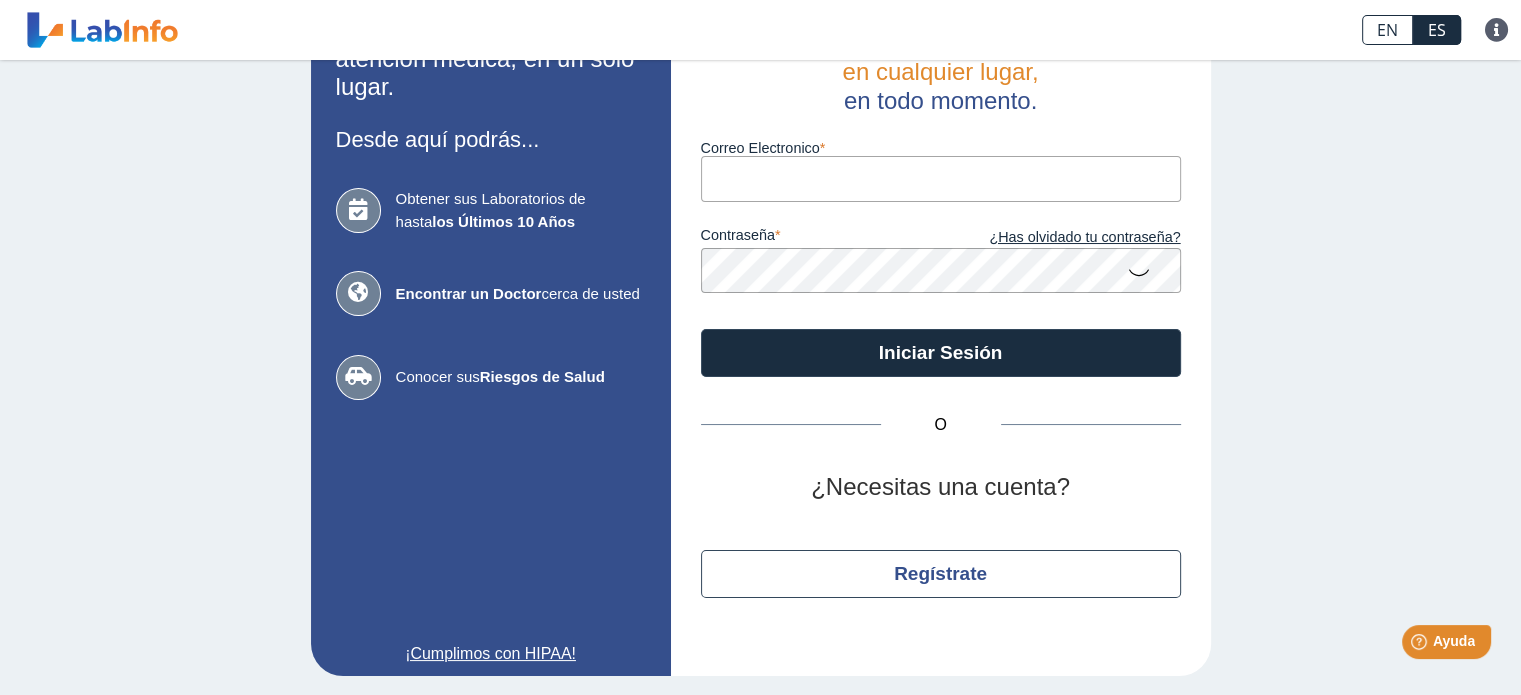scroll, scrollTop: 0, scrollLeft: 0, axis: both 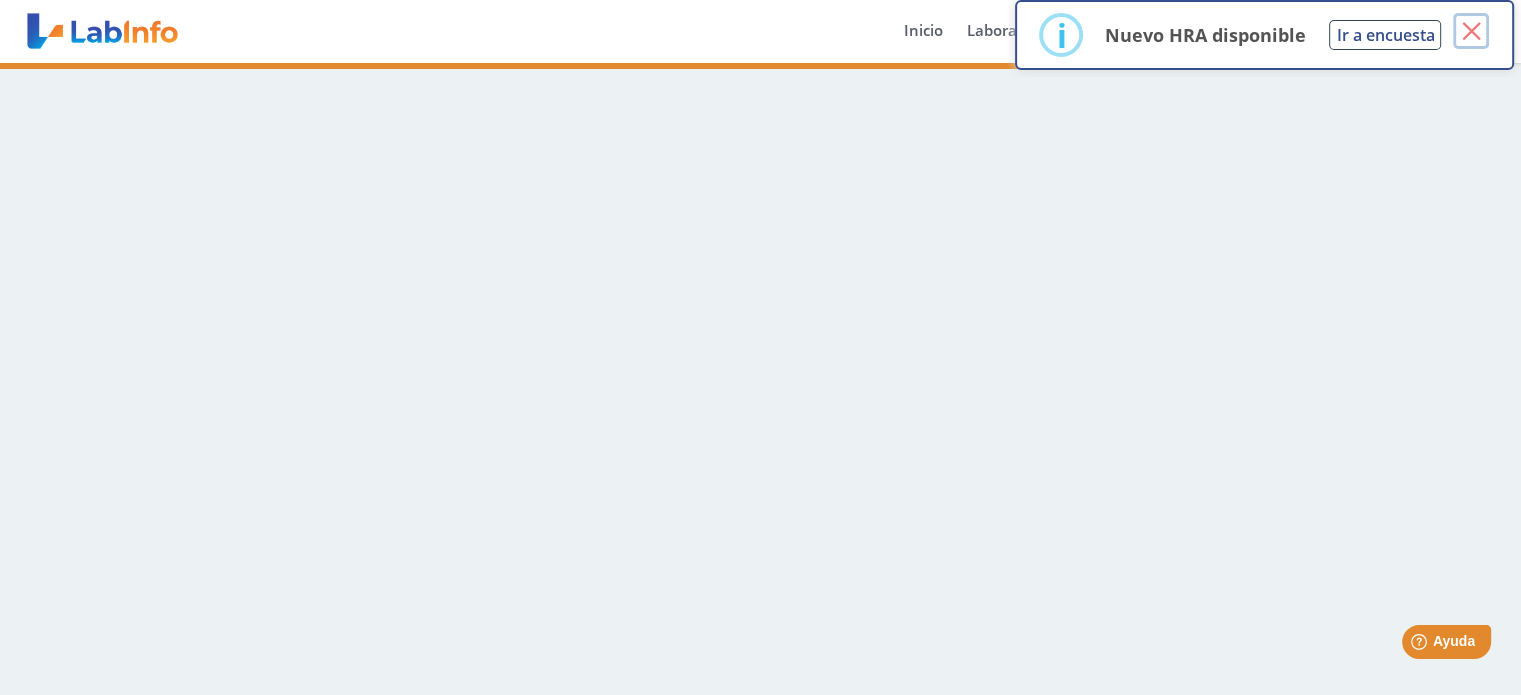 click on "×" at bounding box center (1471, 31) 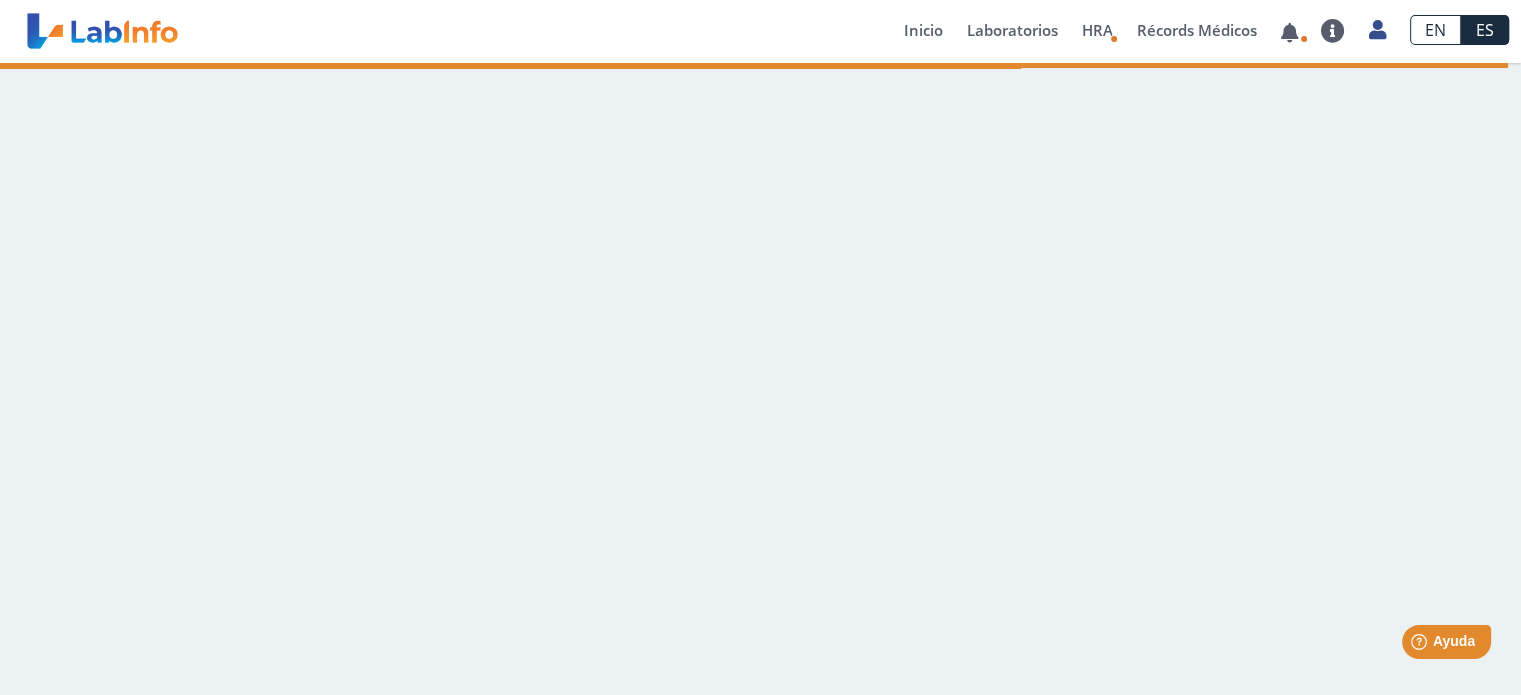click 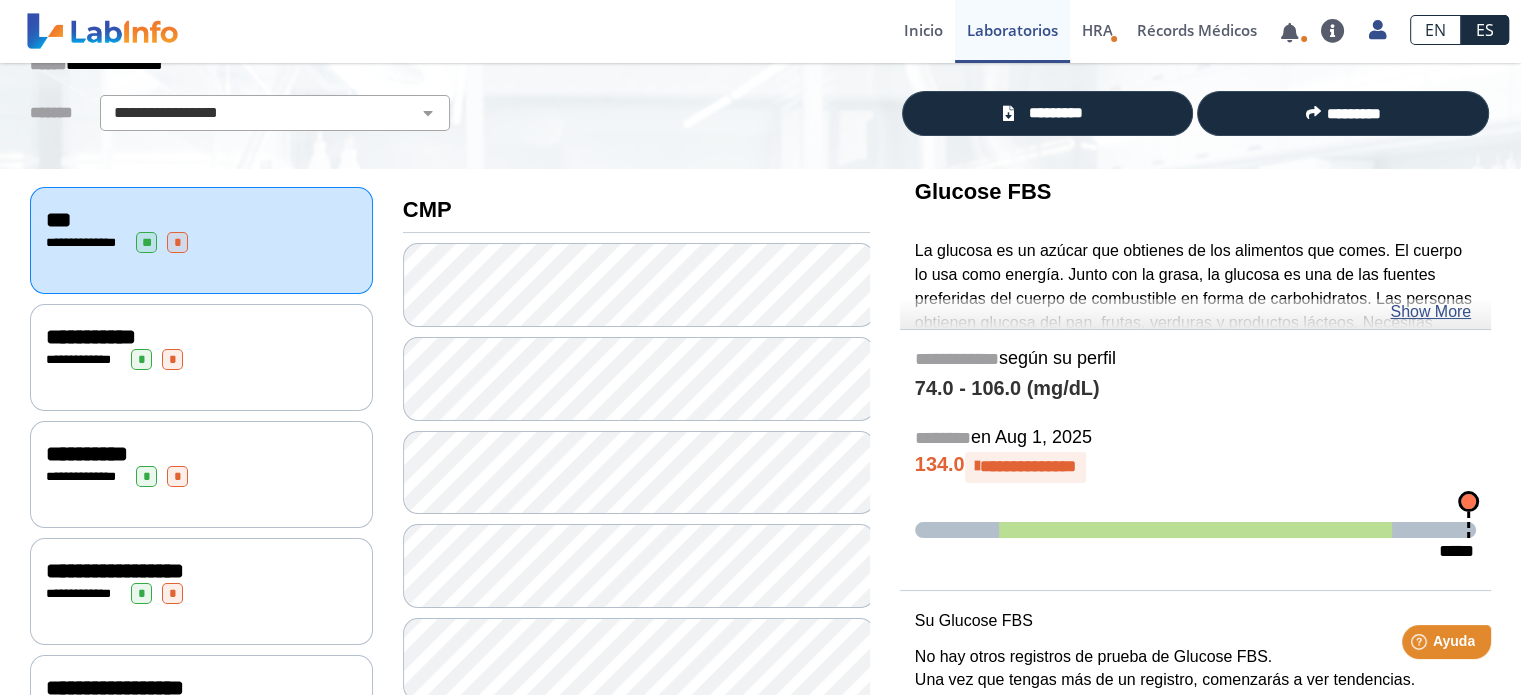 scroll, scrollTop: 122, scrollLeft: 0, axis: vertical 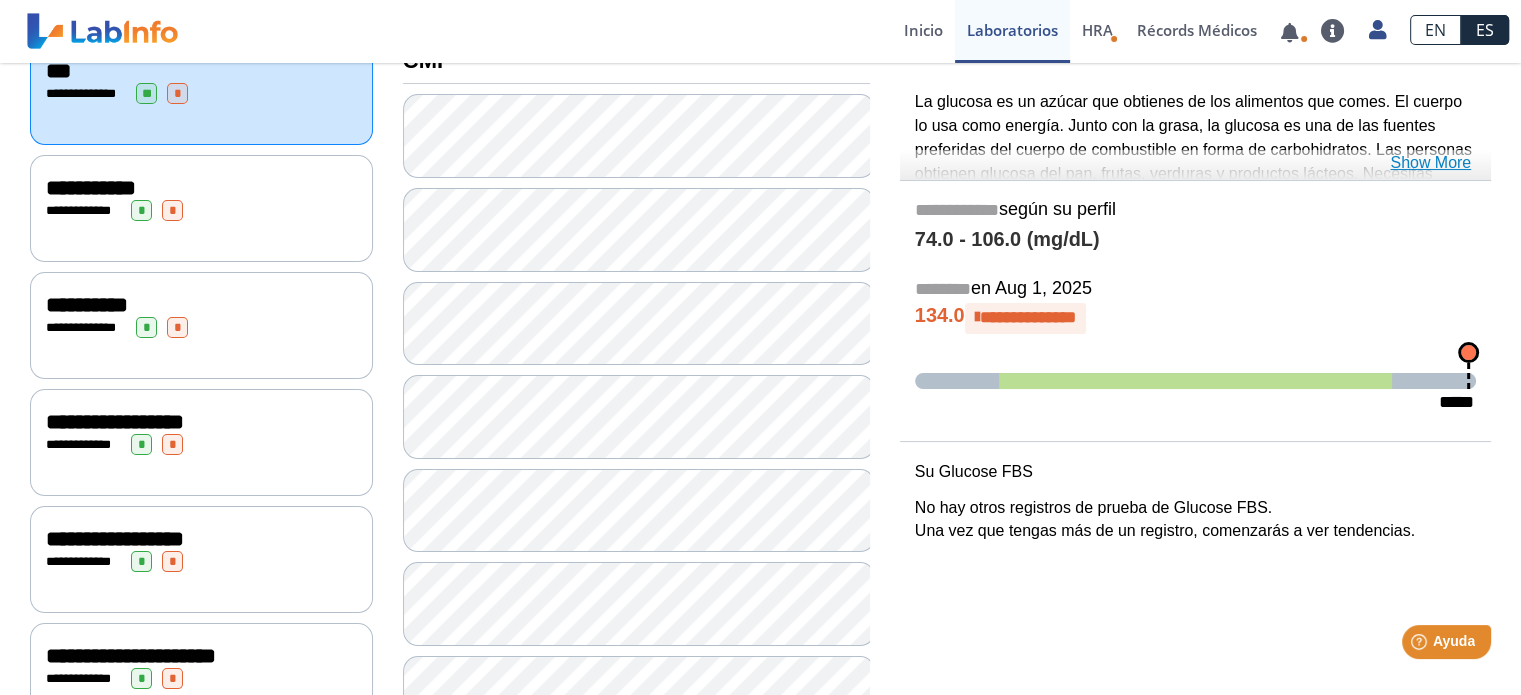 click on "Show More" 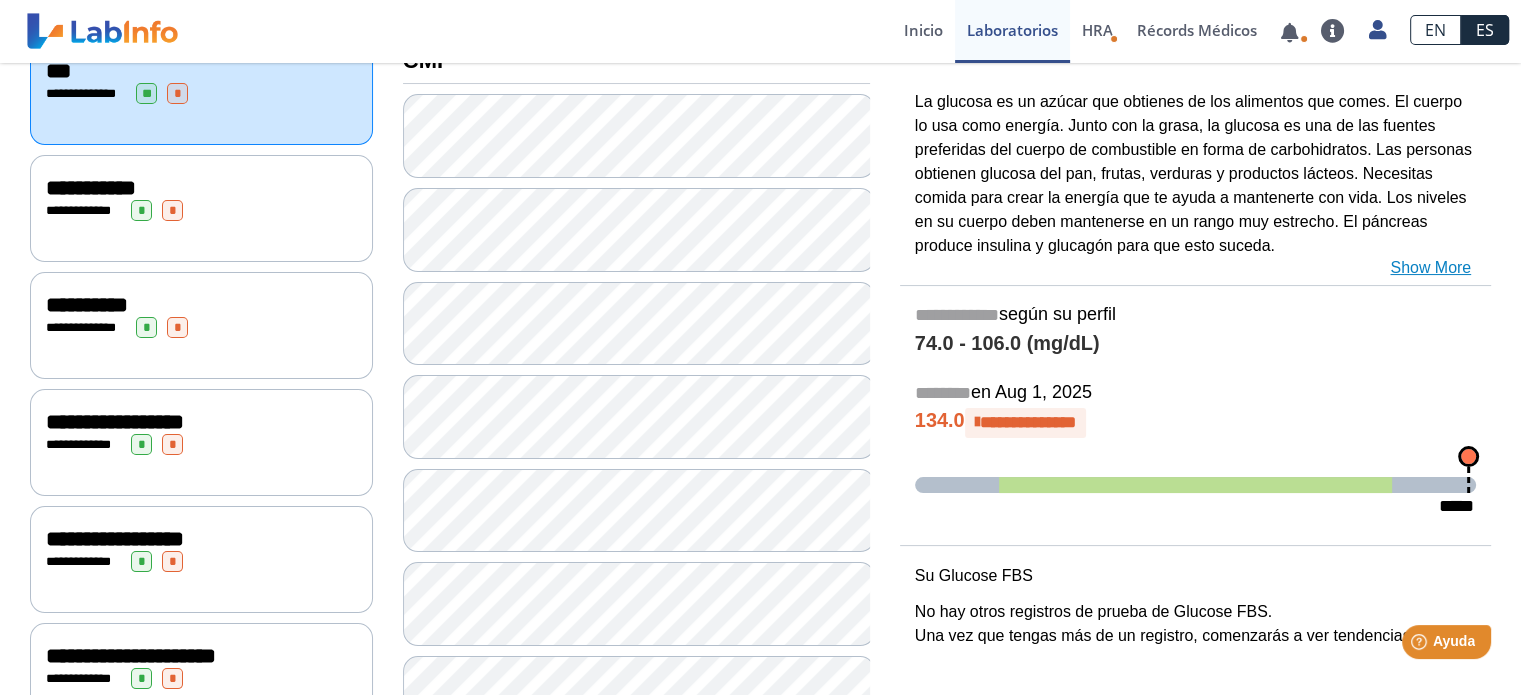 click on "Show More" 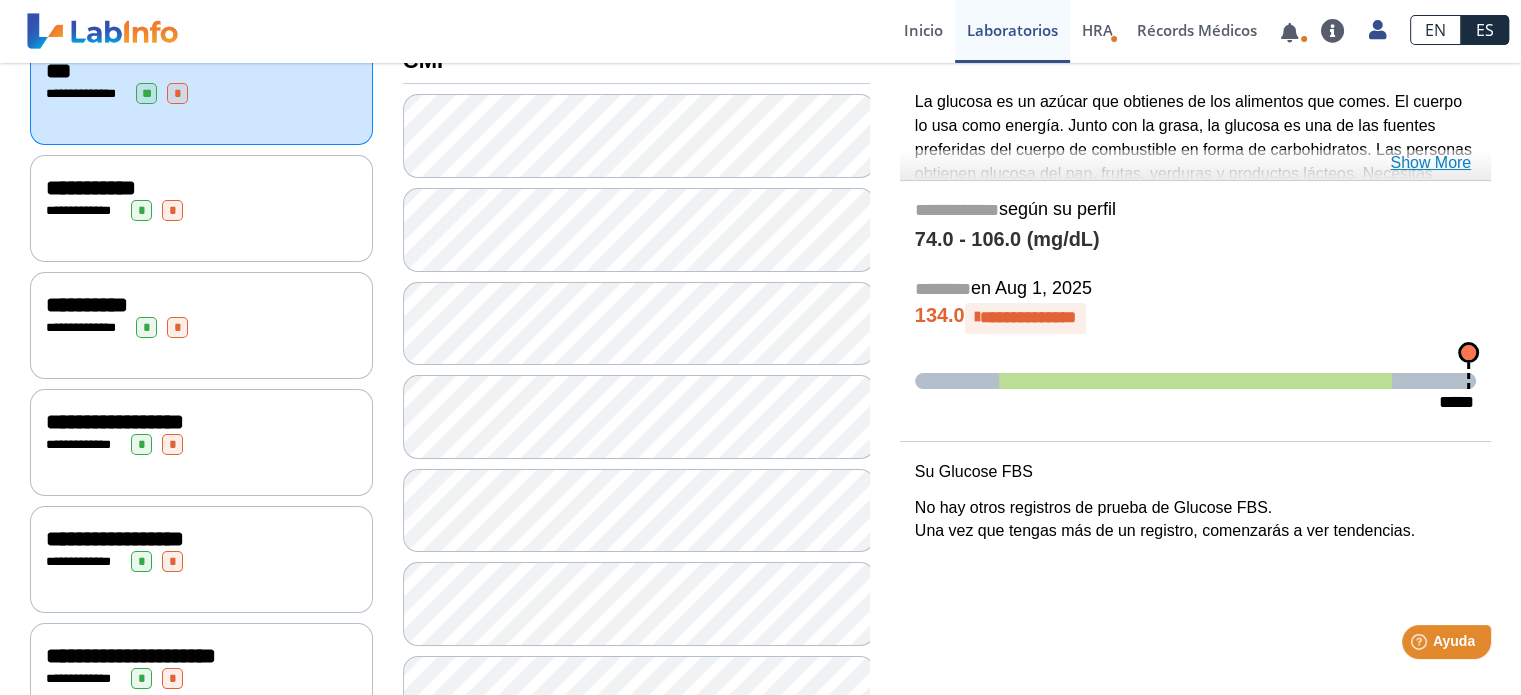 click on "Show More" 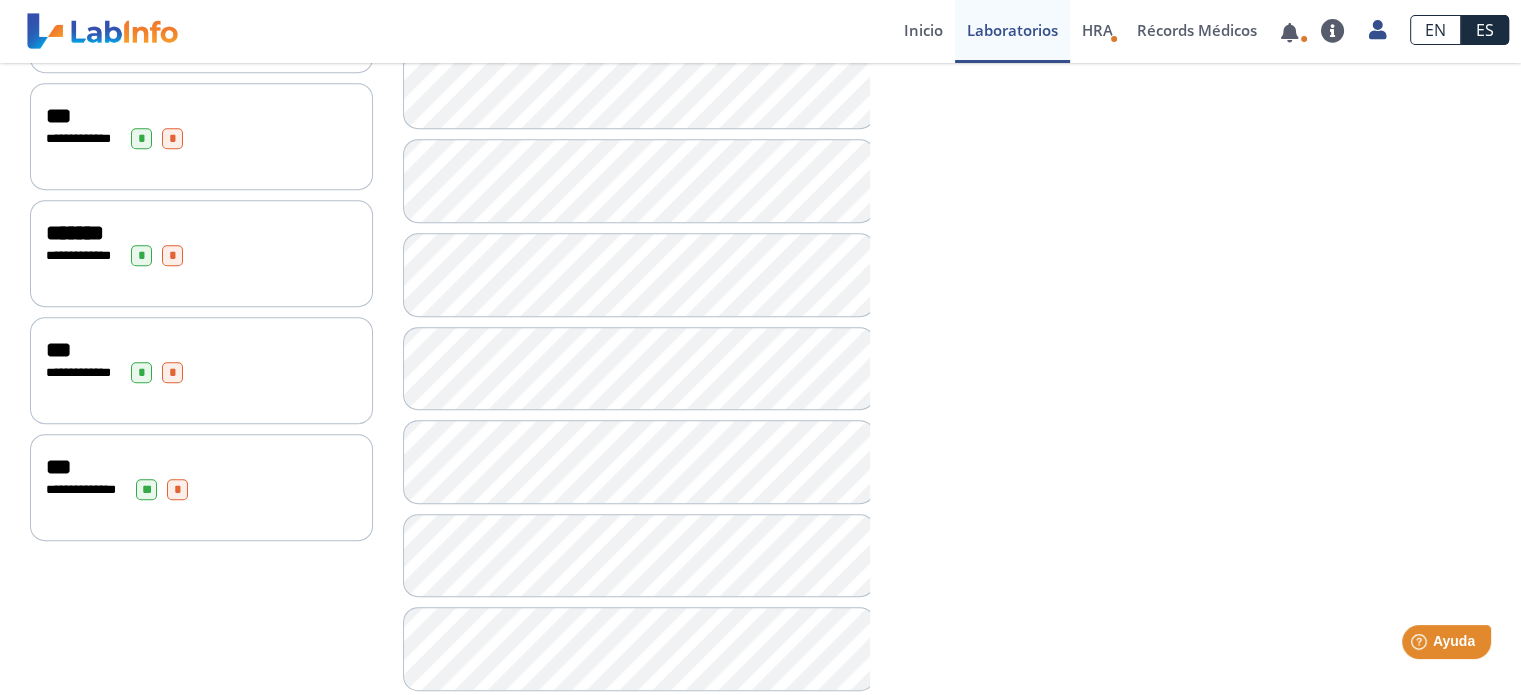 scroll, scrollTop: 1168, scrollLeft: 0, axis: vertical 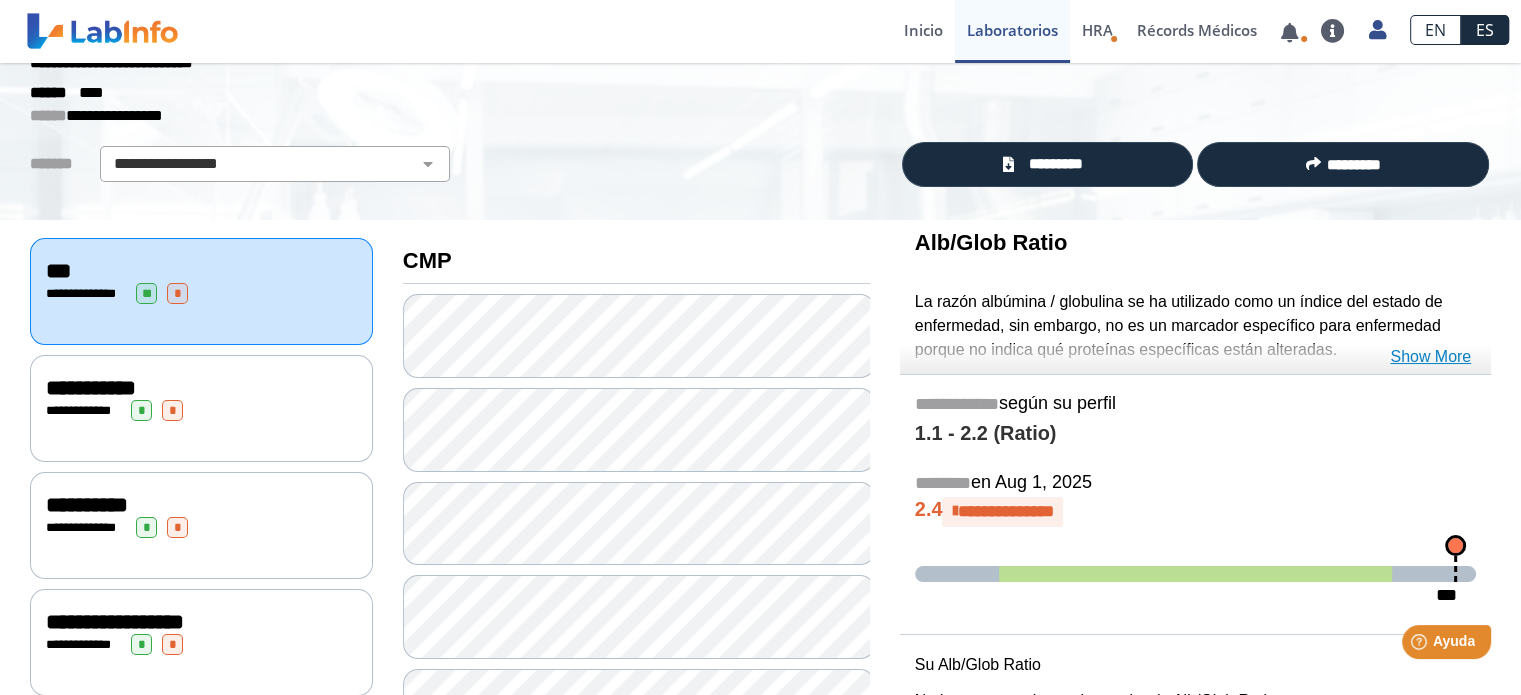 click on "Show More" 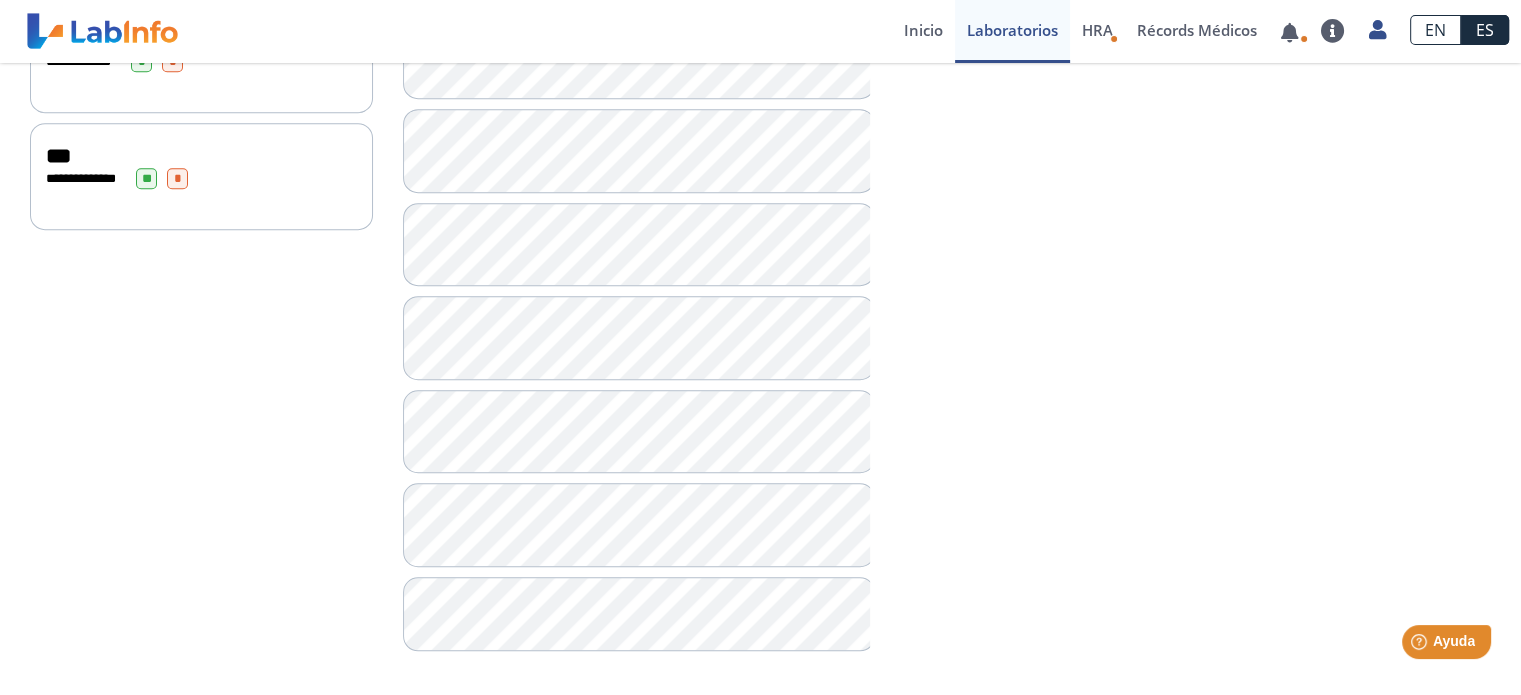 scroll, scrollTop: 1480, scrollLeft: 0, axis: vertical 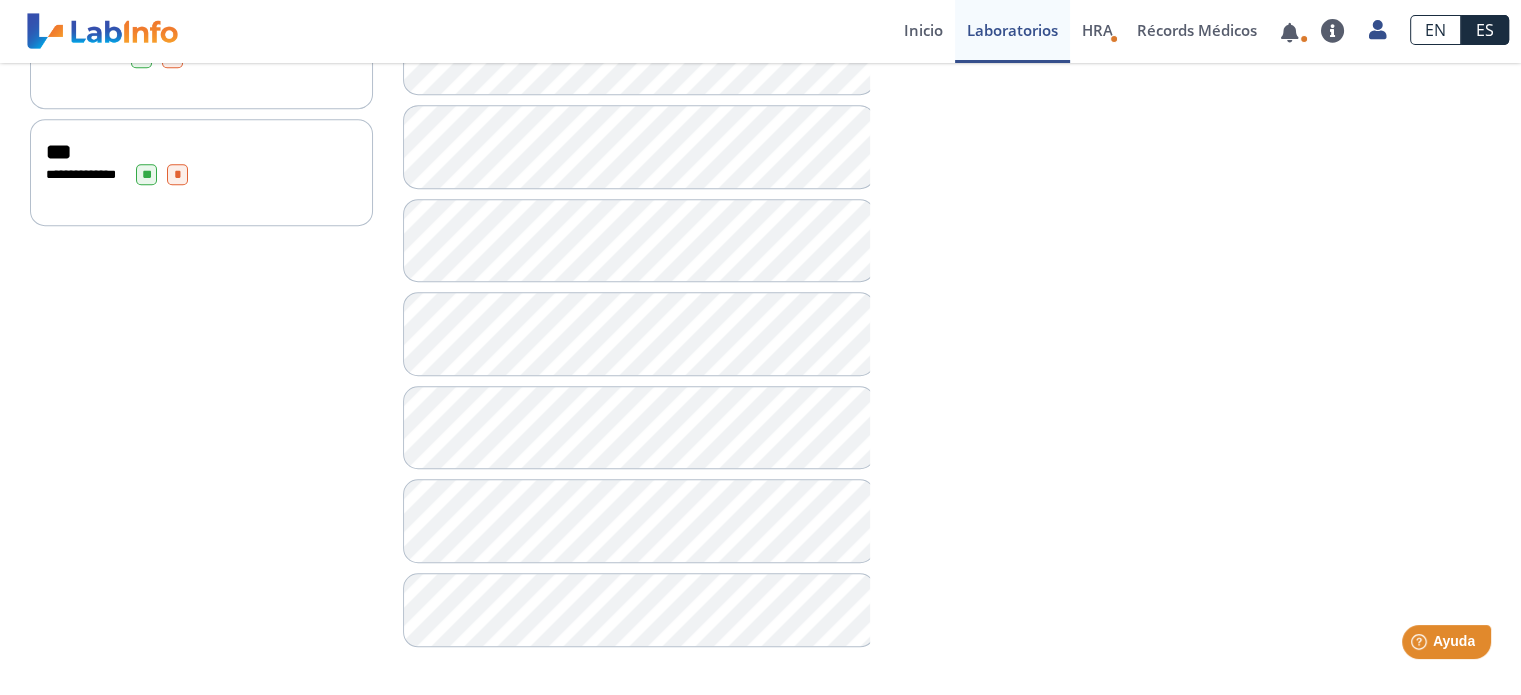 click on "**********" 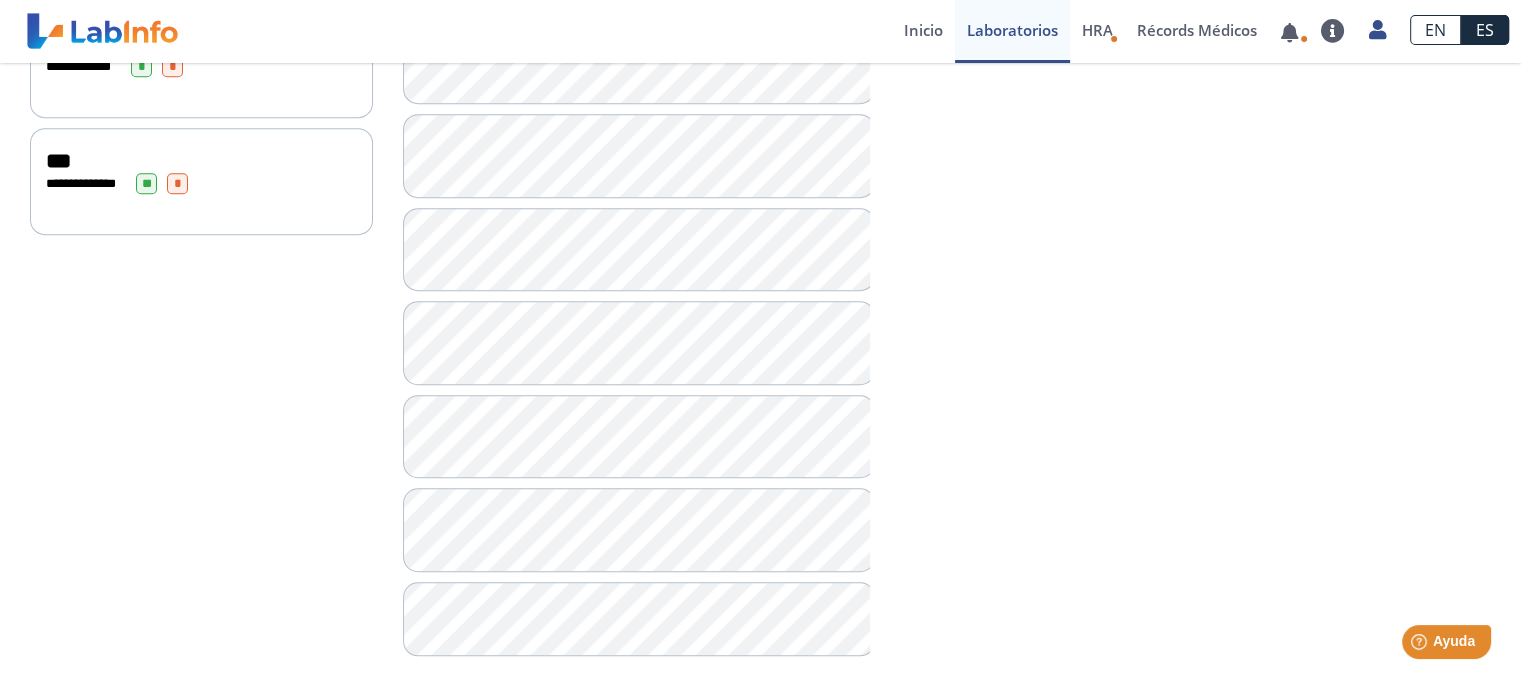 scroll, scrollTop: 1480, scrollLeft: 0, axis: vertical 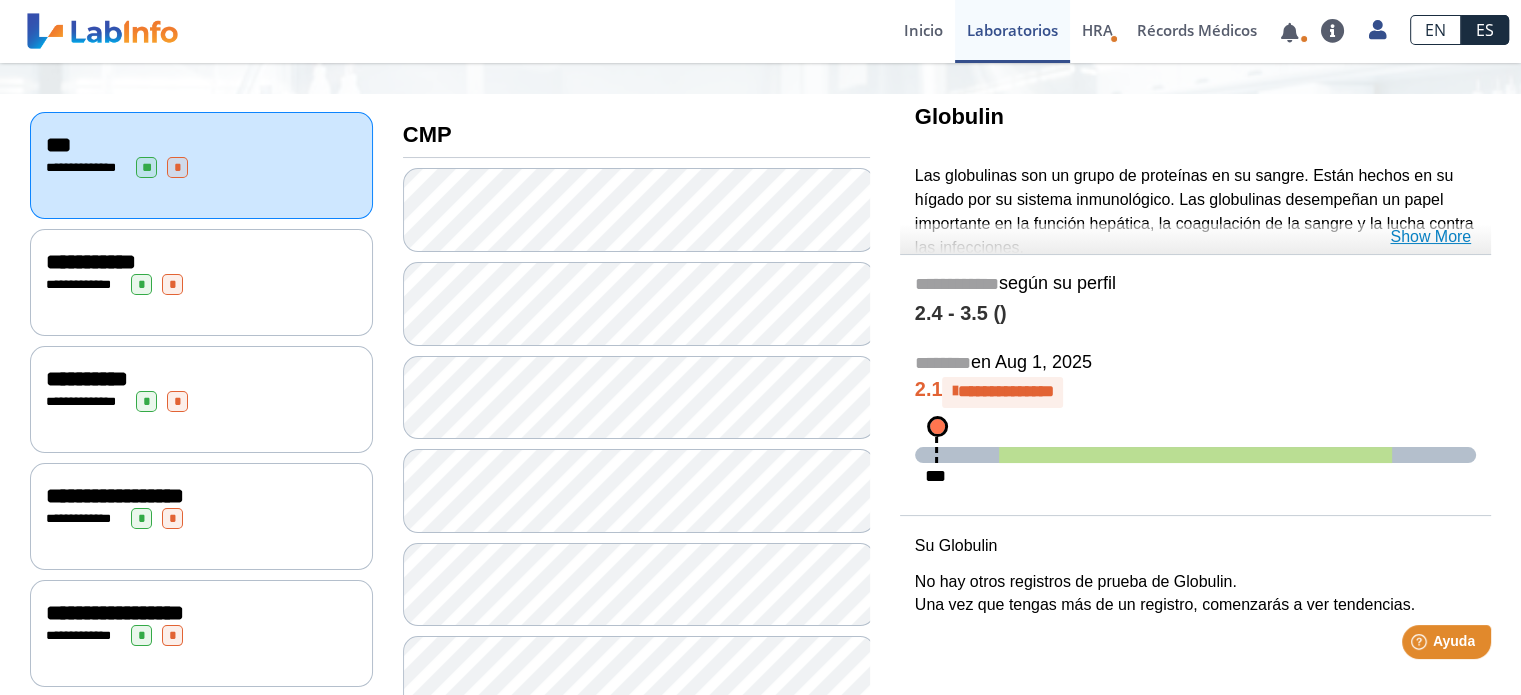 click on "Show More" 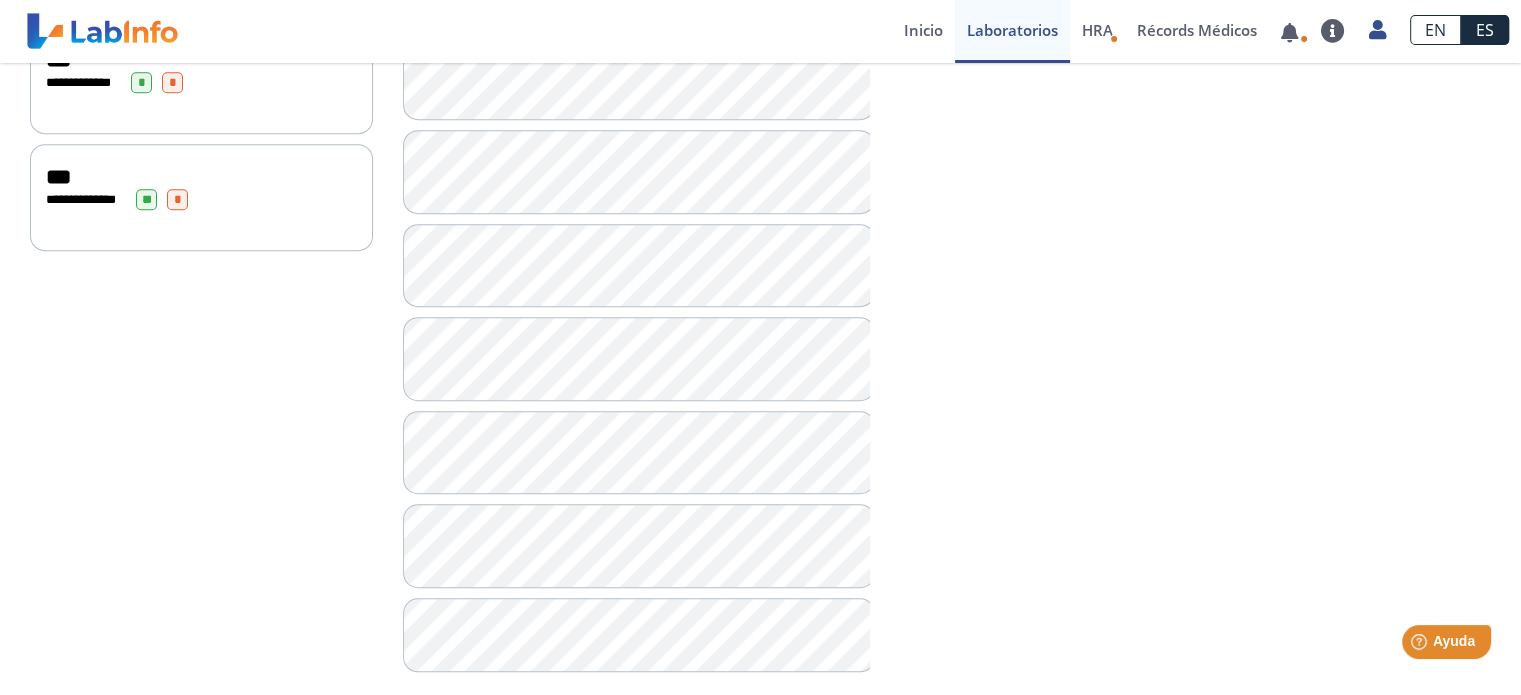 scroll, scrollTop: 1480, scrollLeft: 0, axis: vertical 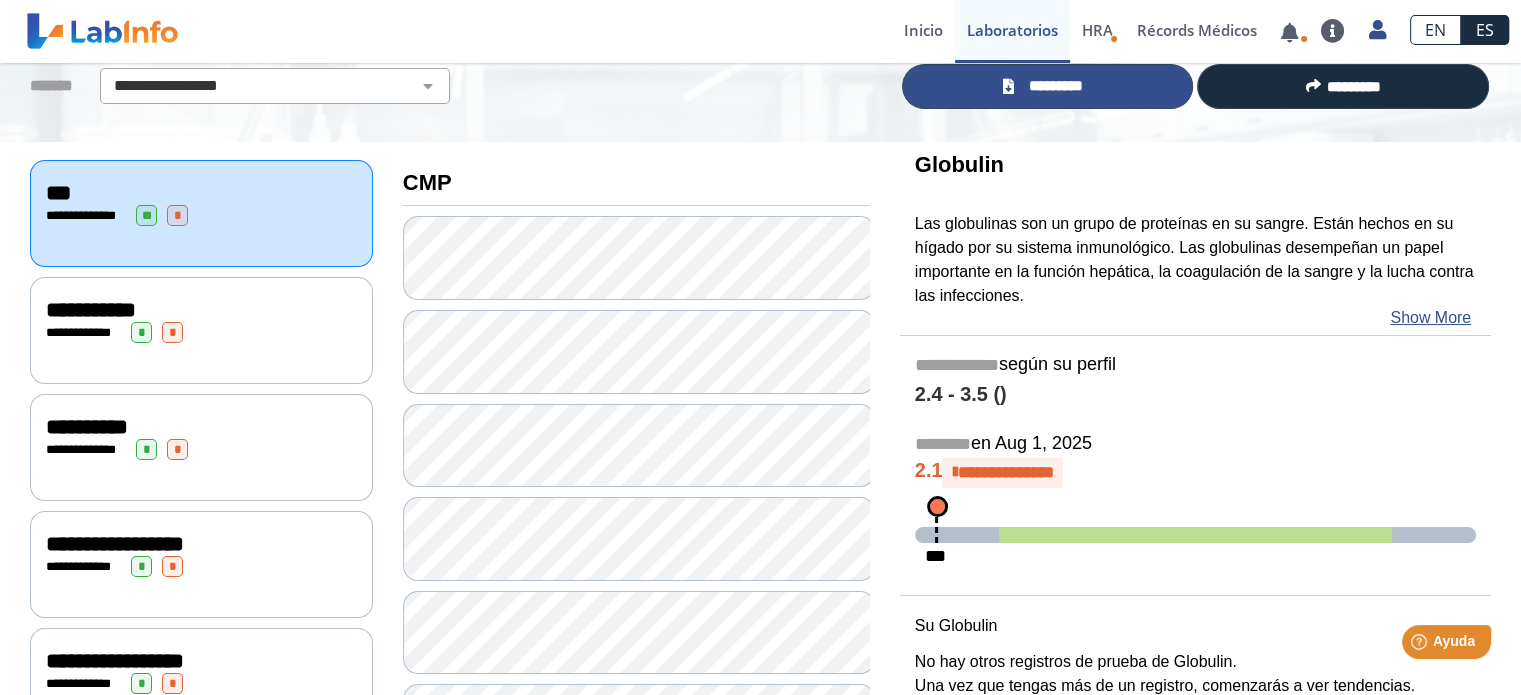 click on "*********" 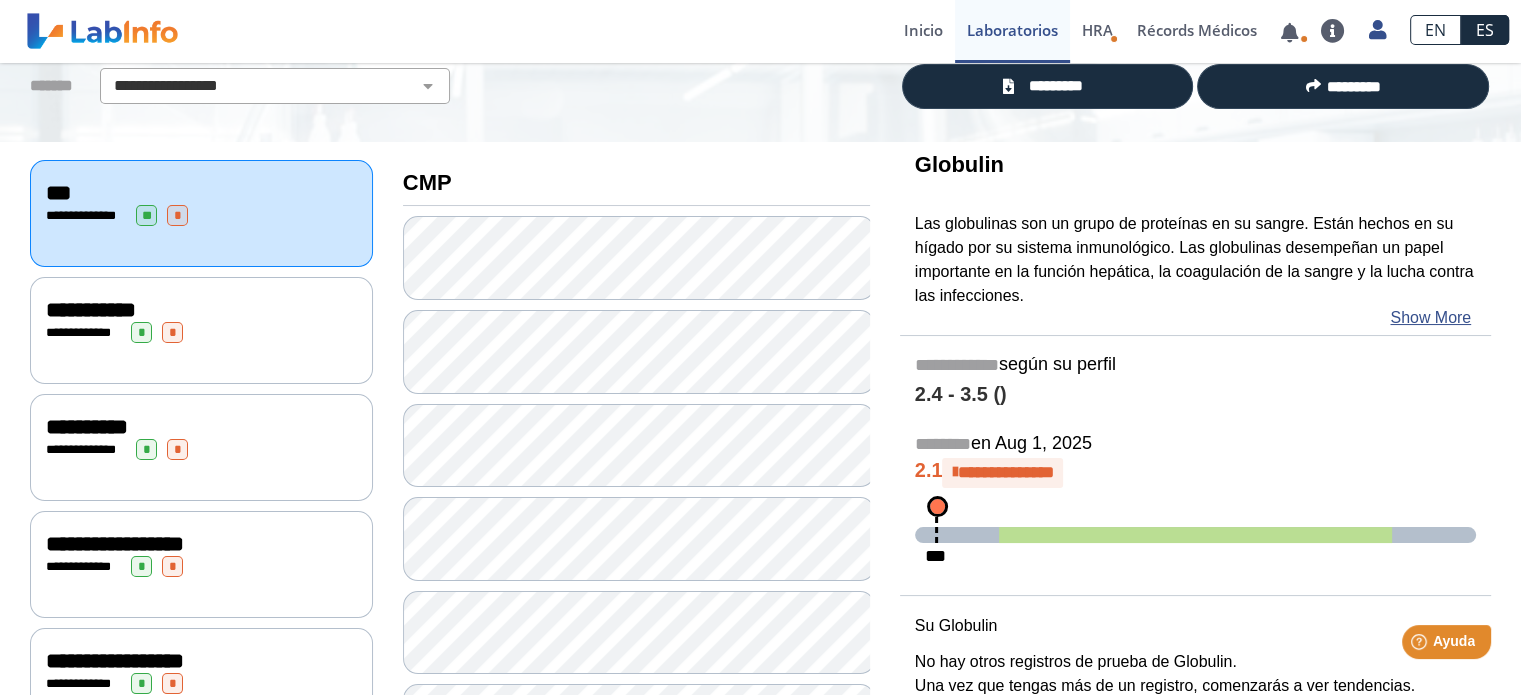 click on "**********" 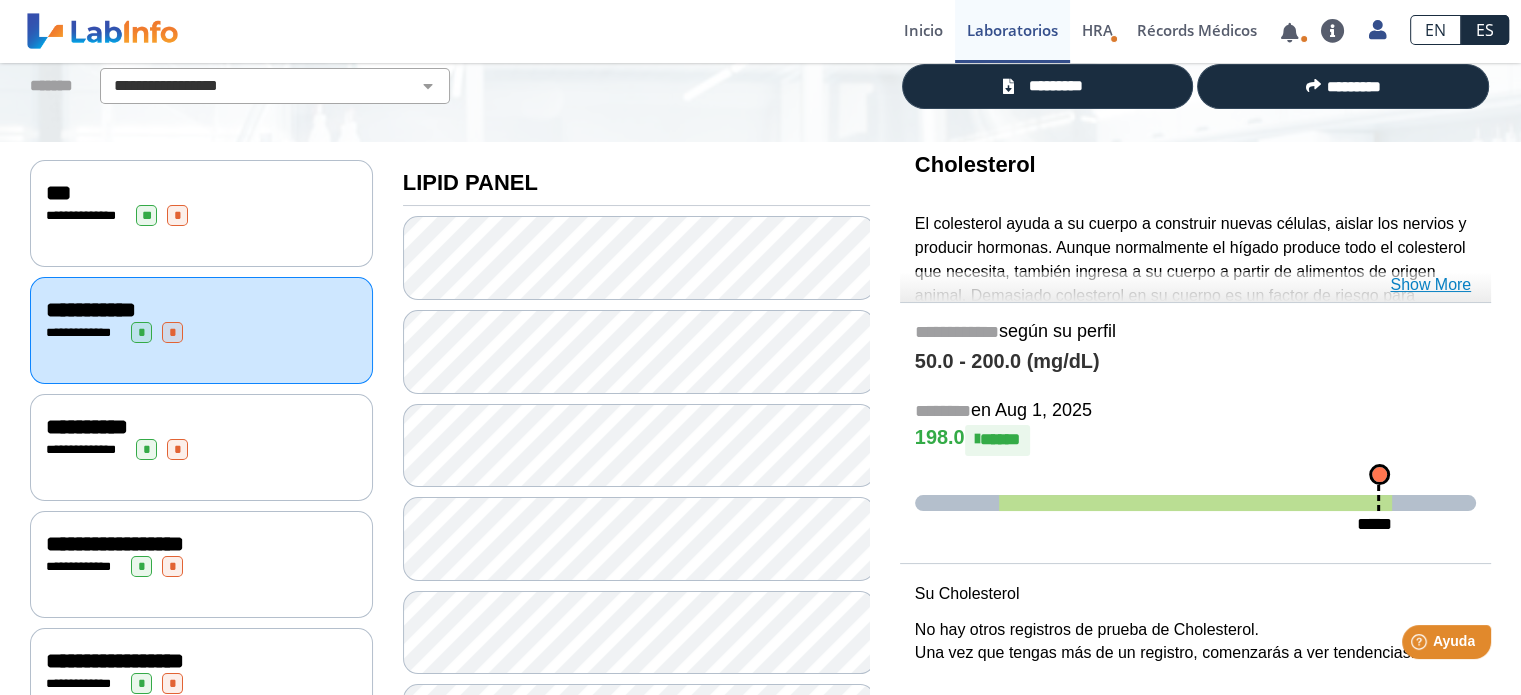 click on "Show More" 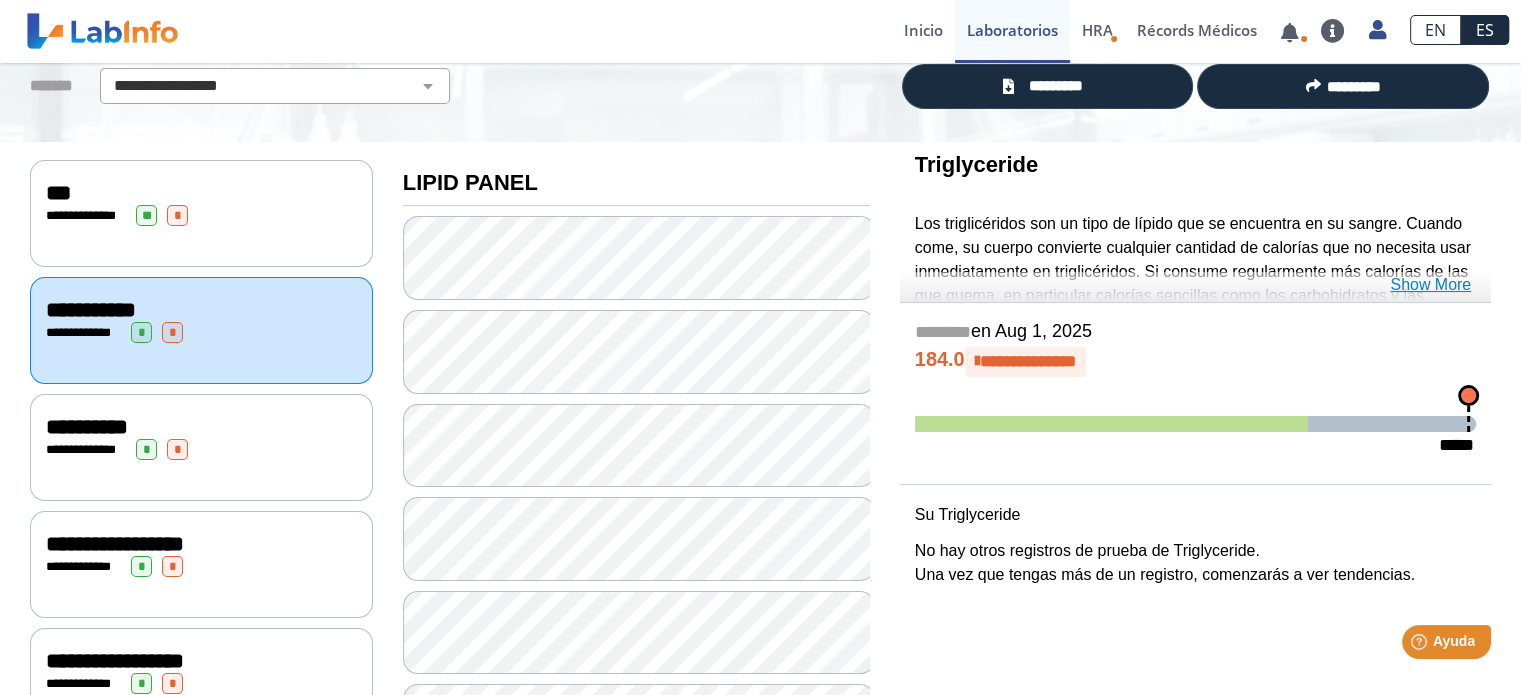 click on "Show More" 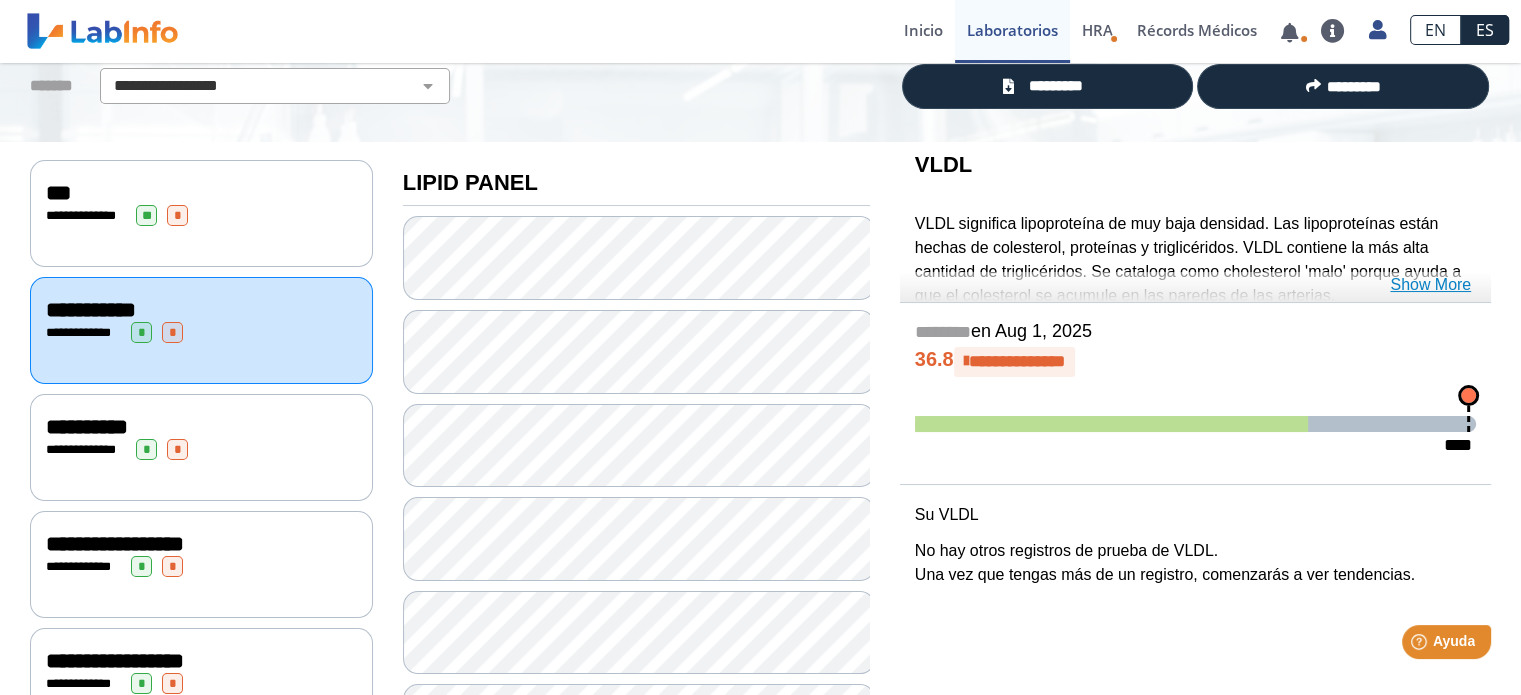 click on "Show More" 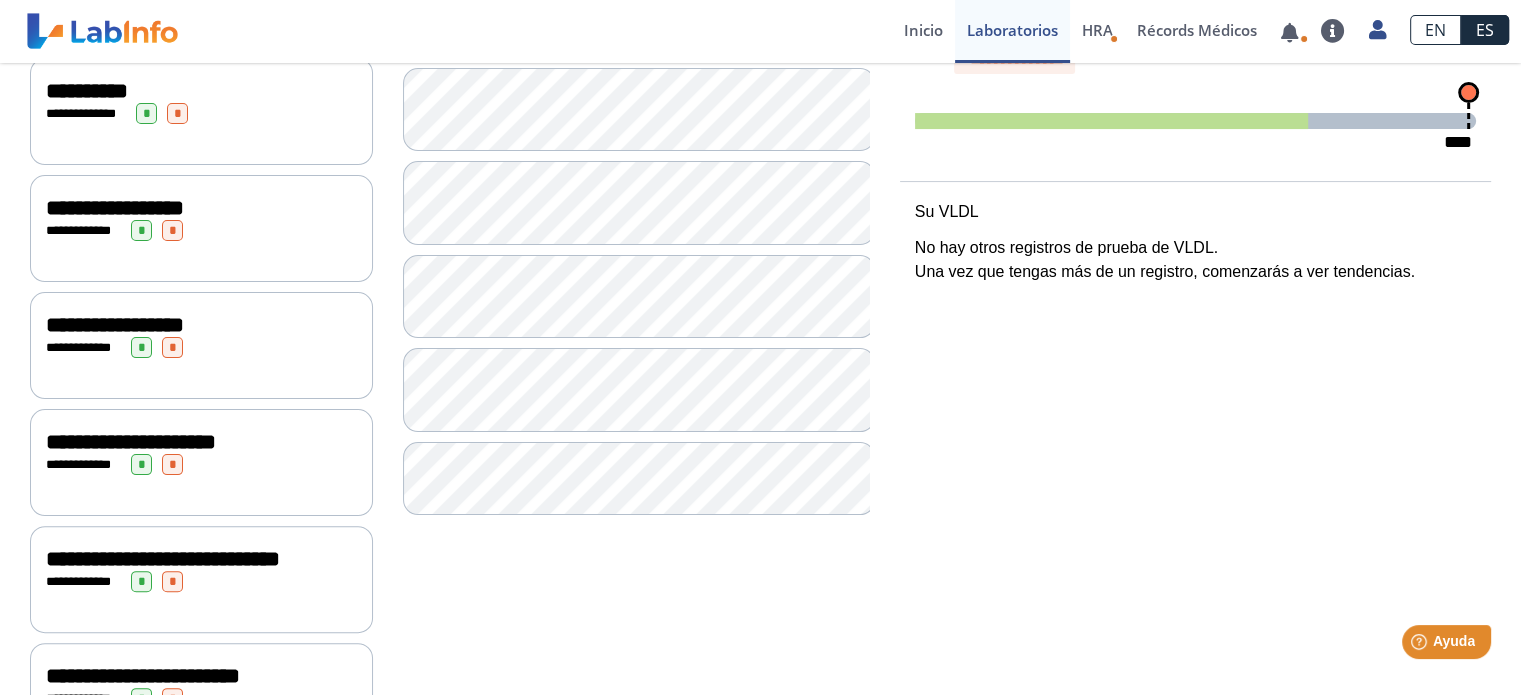 scroll, scrollTop: 486, scrollLeft: 0, axis: vertical 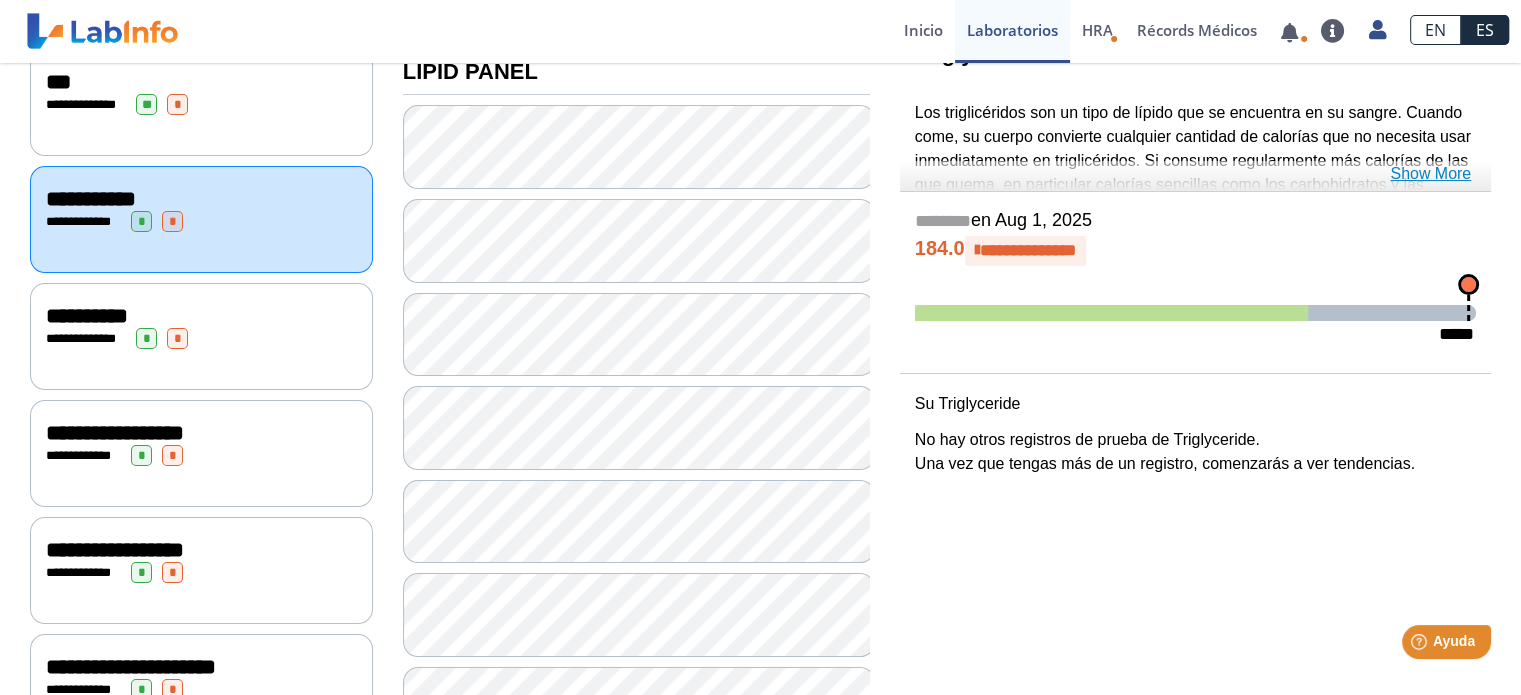 click on "Show More" 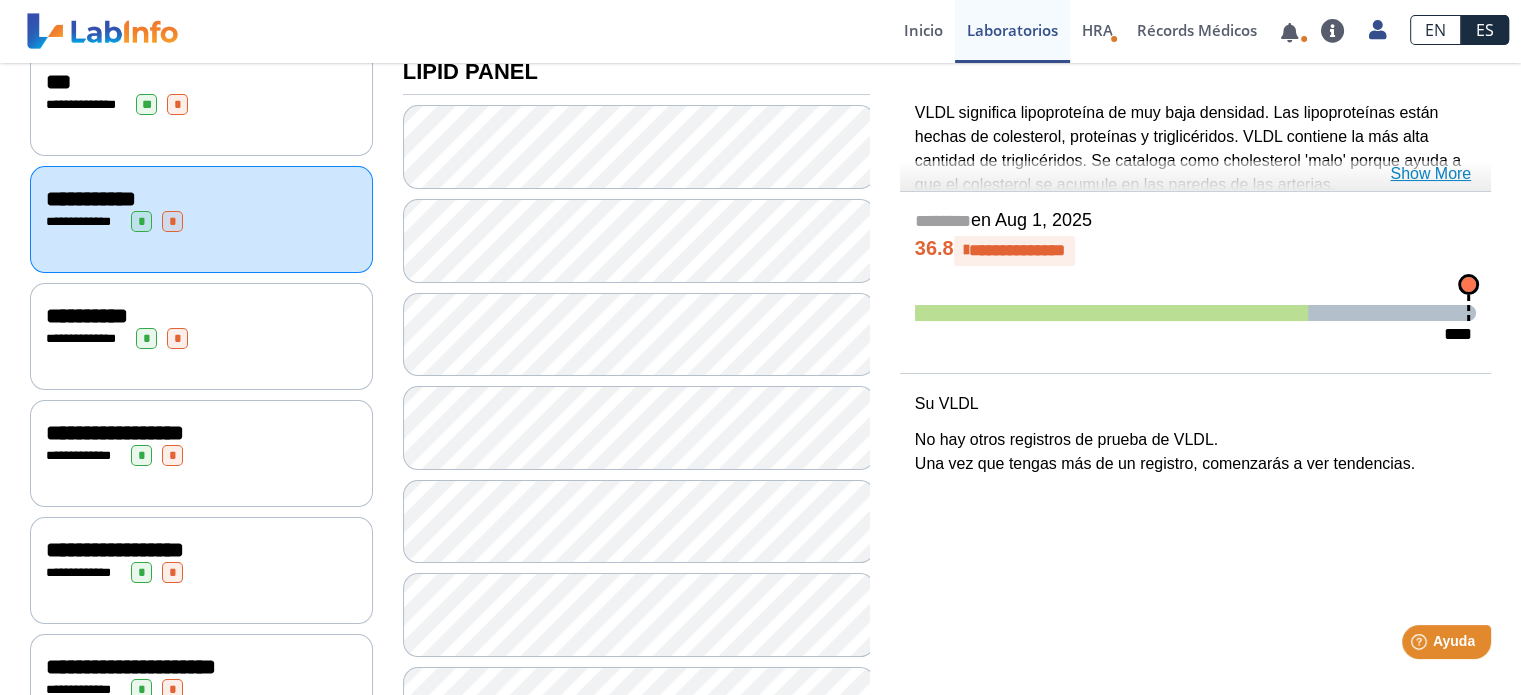 click on "Show More" 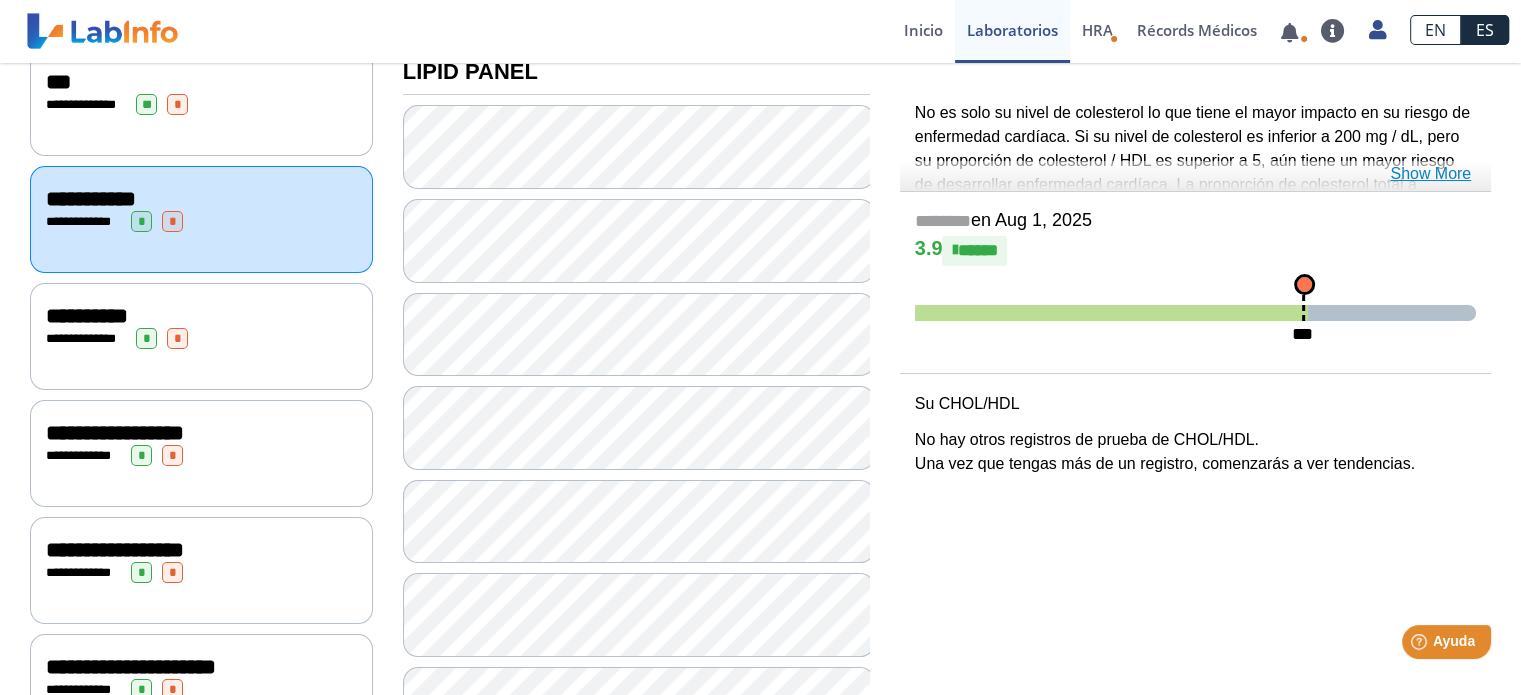 click on "Show More" 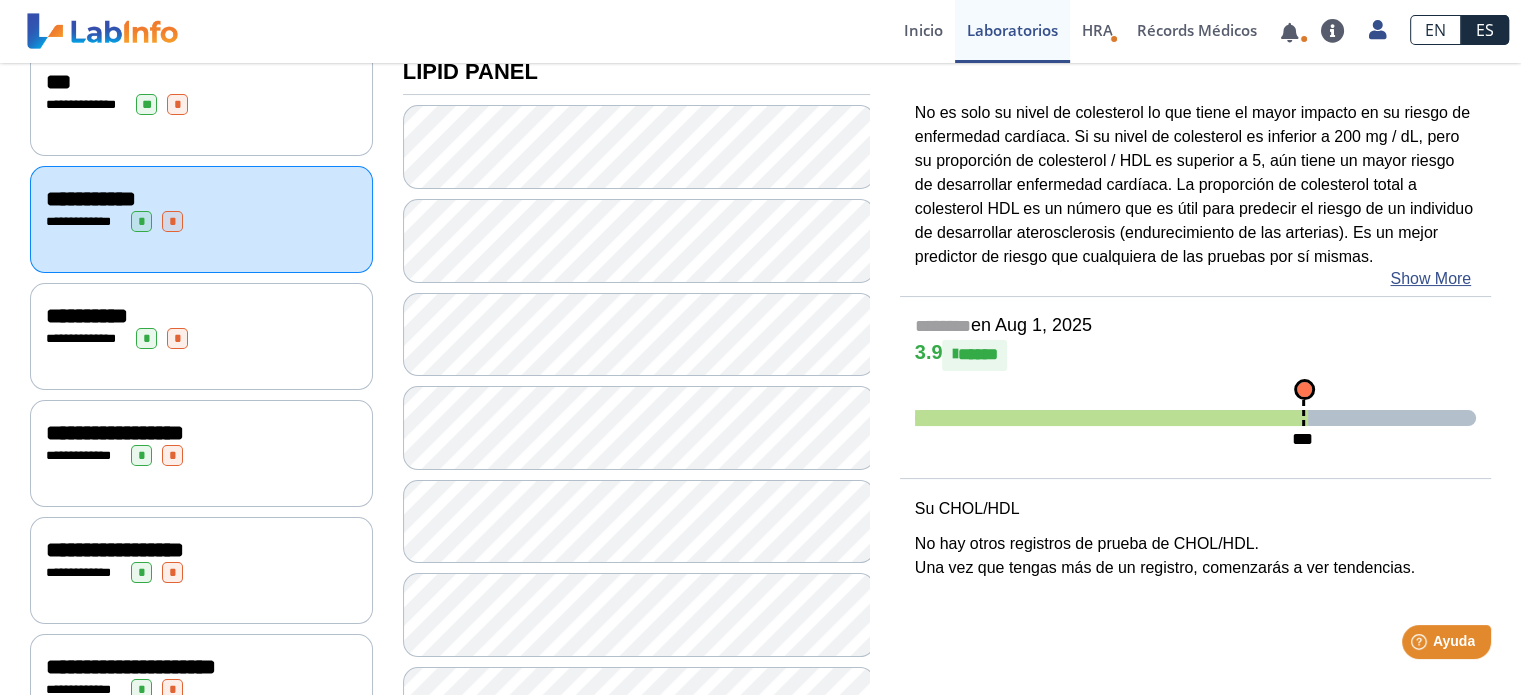 click on "CHOL/HDL No es solo su nivel de colesterol lo que tiene el mayor impacto en su riesgo de enfermedad cardíaca. Si su nivel de colesterol es inferior a 200 mg / dL, pero su proporción de colesterol / HDL es superior a 5, aún tiene un mayor riesgo de desarrollar enfermedad cardíaca. La proporción de colesterol total a colesterol HDL es un número que es útil para predecir el riesgo de un individuo de desarrollar aterosclerosis (endurecimiento de las arterias). Es un mejor predictor de riesgo que cualquiera de las pruebas por sí mismas. Show More" 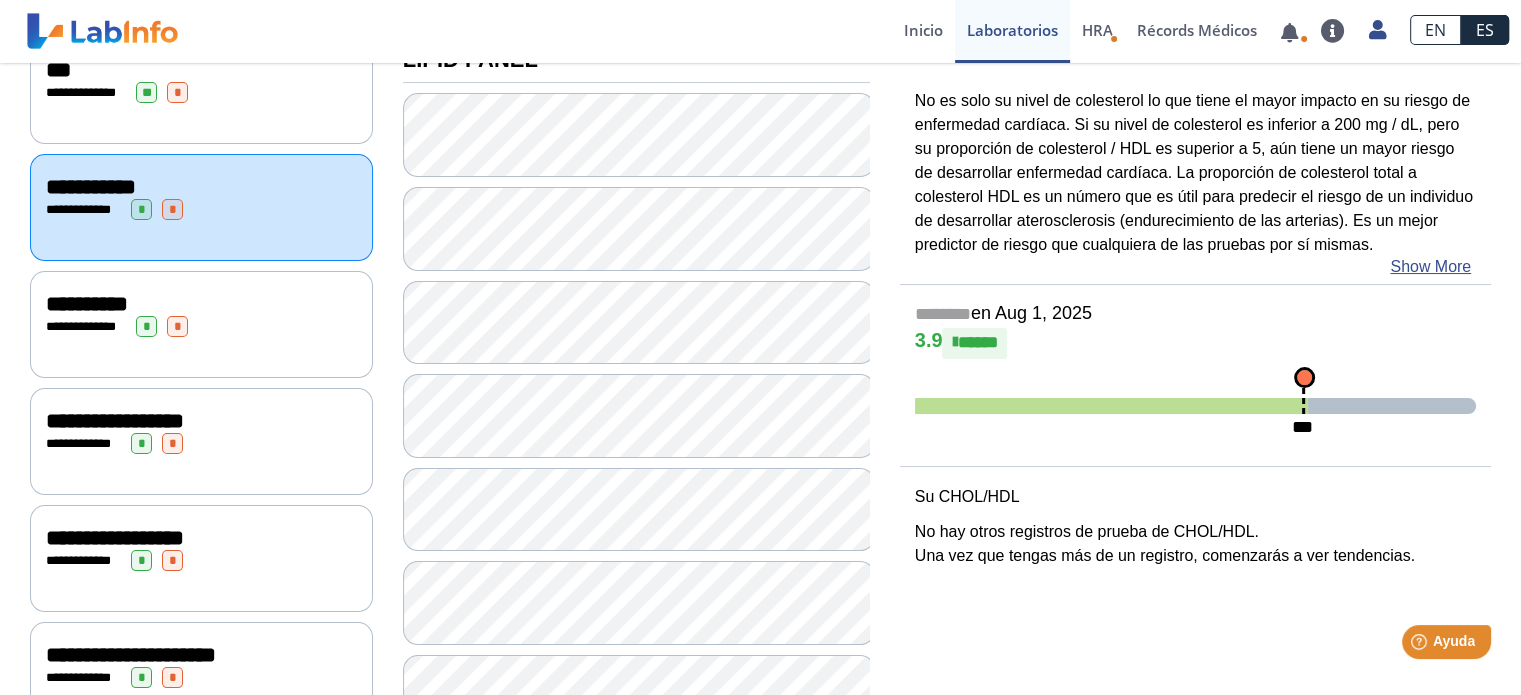 scroll, scrollTop: 264, scrollLeft: 0, axis: vertical 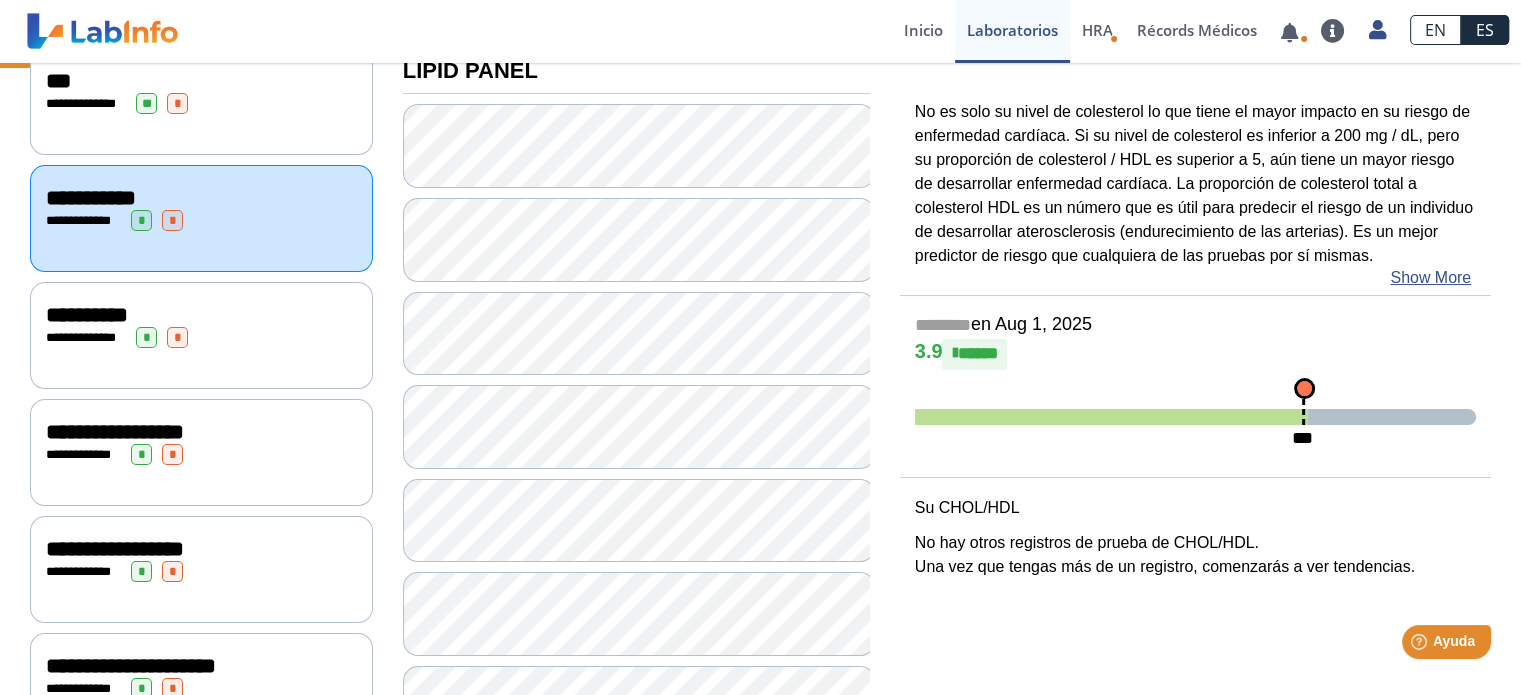 click on "**********" 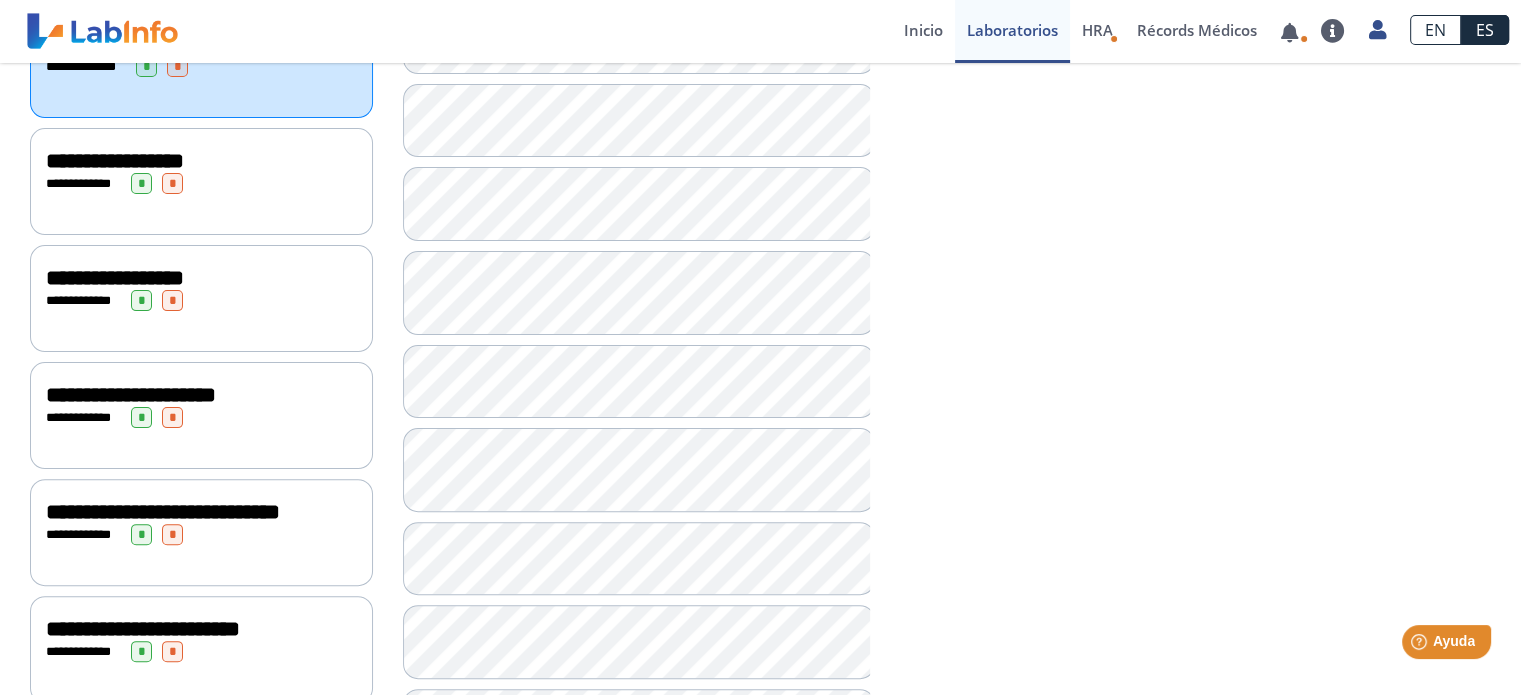 scroll, scrollTop: 543, scrollLeft: 0, axis: vertical 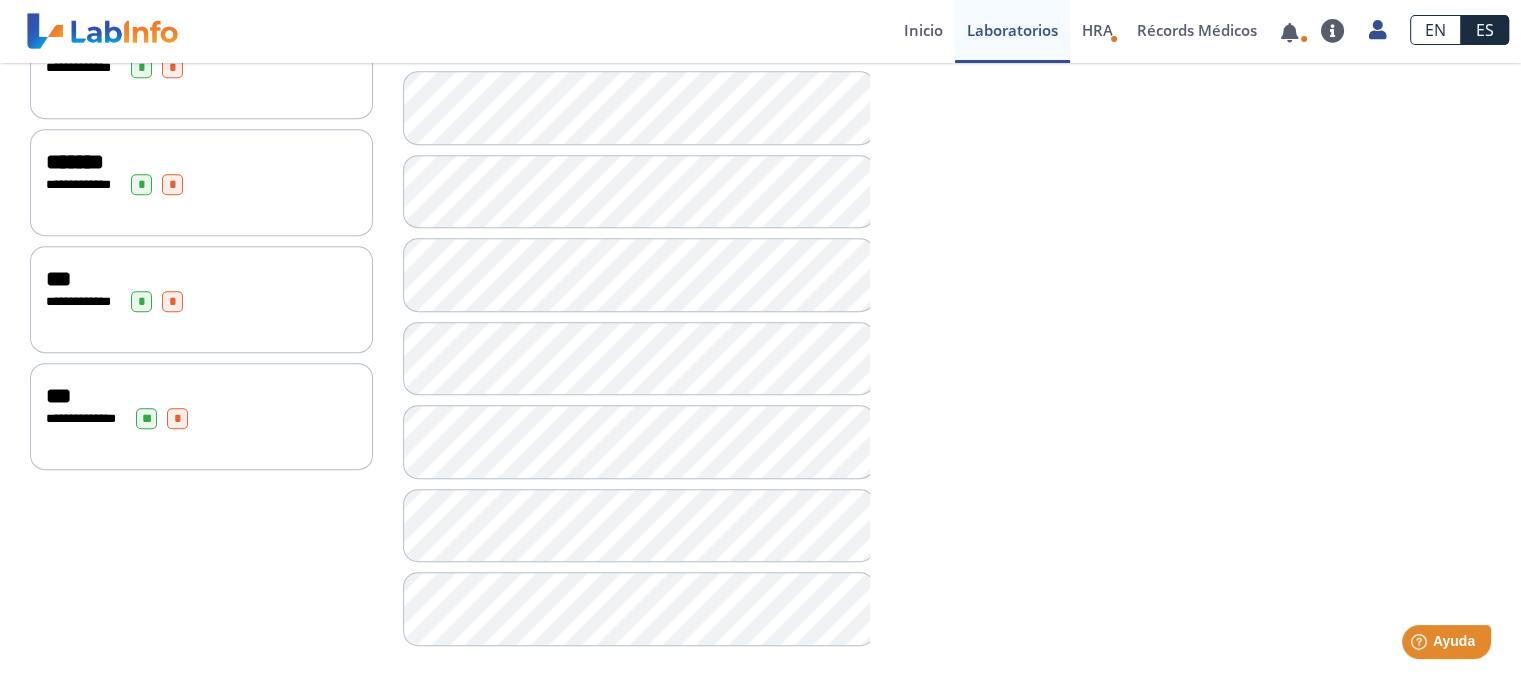 click on "**********" 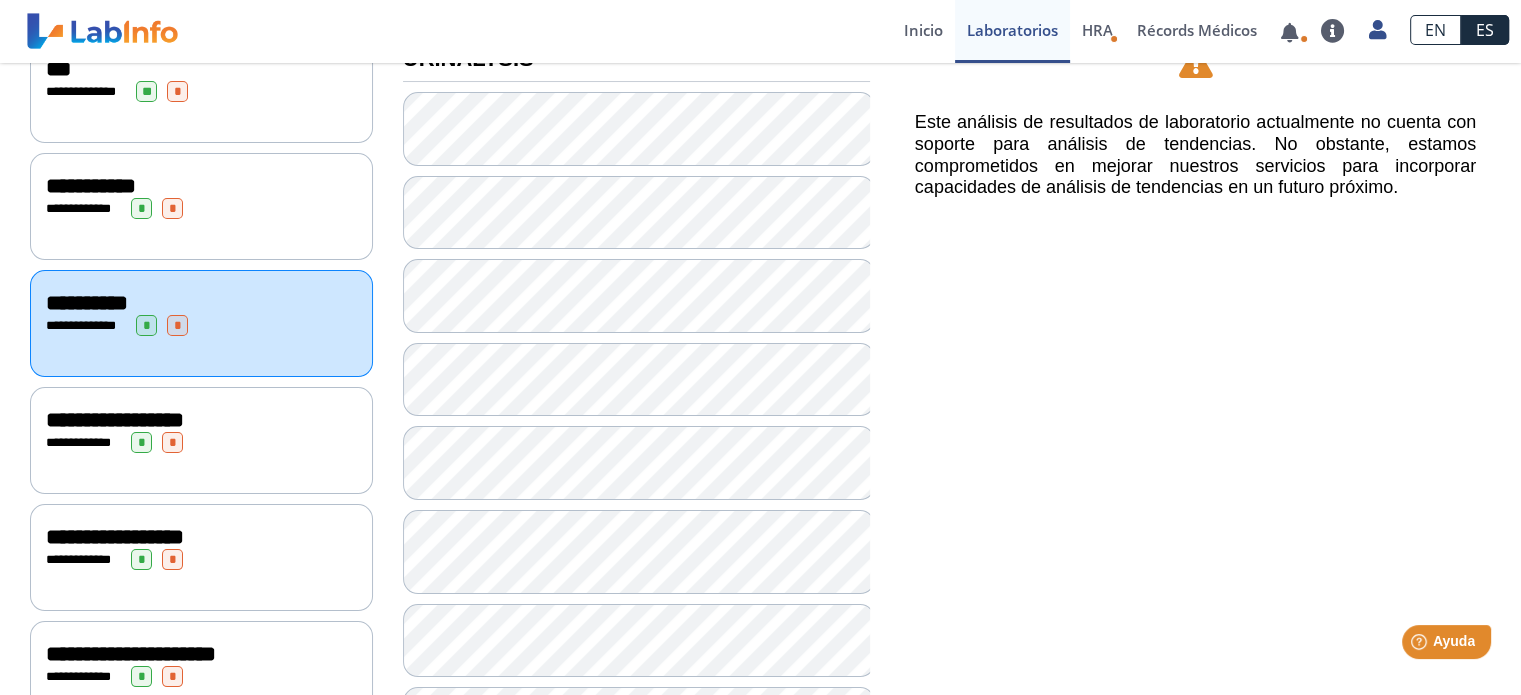 scroll, scrollTop: 316, scrollLeft: 0, axis: vertical 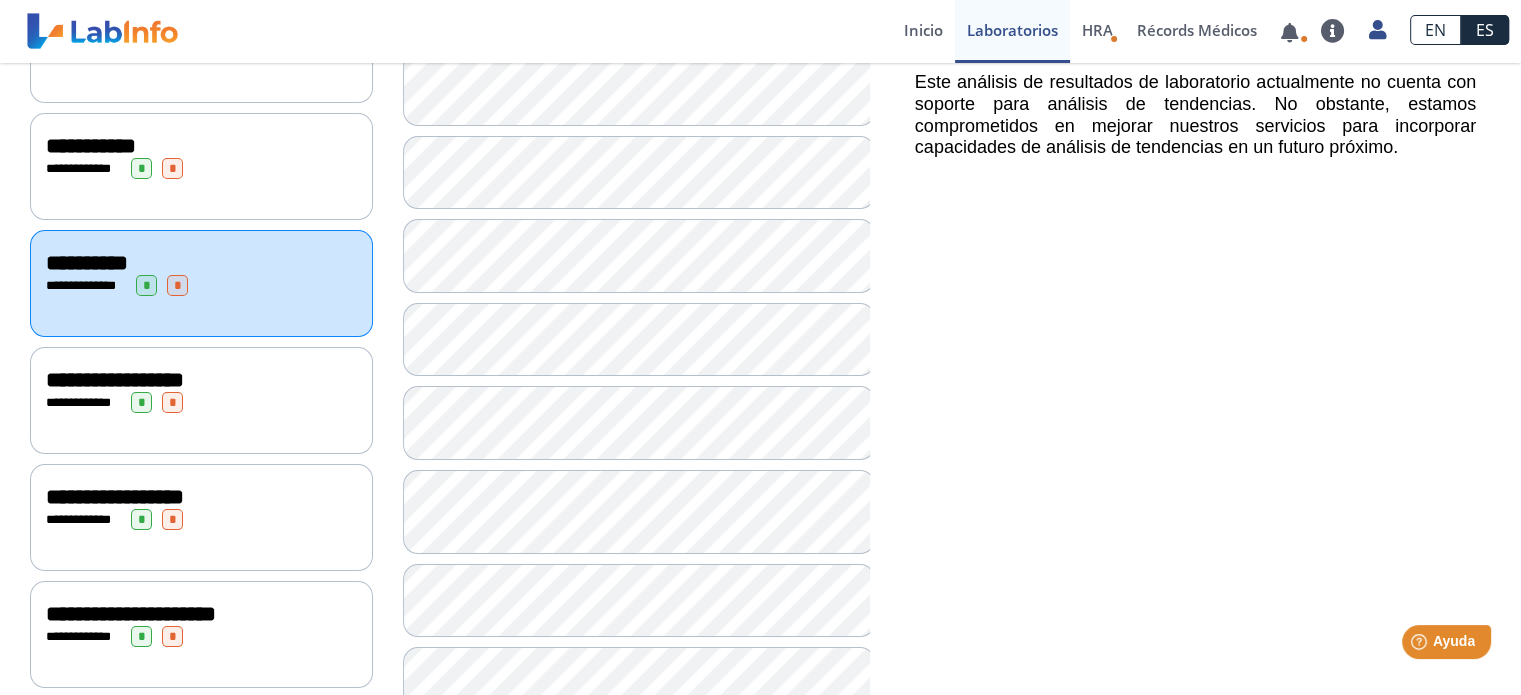 click on "**********" 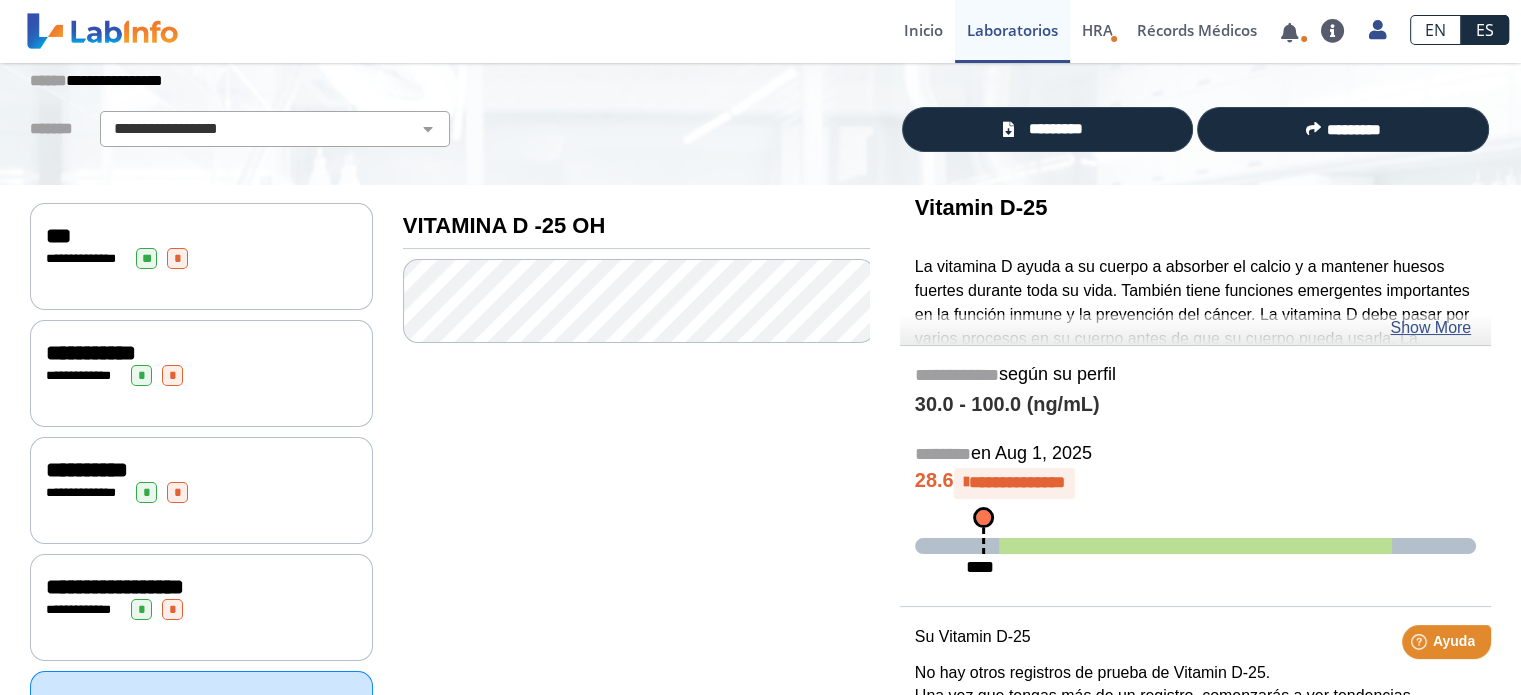scroll, scrollTop: 76, scrollLeft: 0, axis: vertical 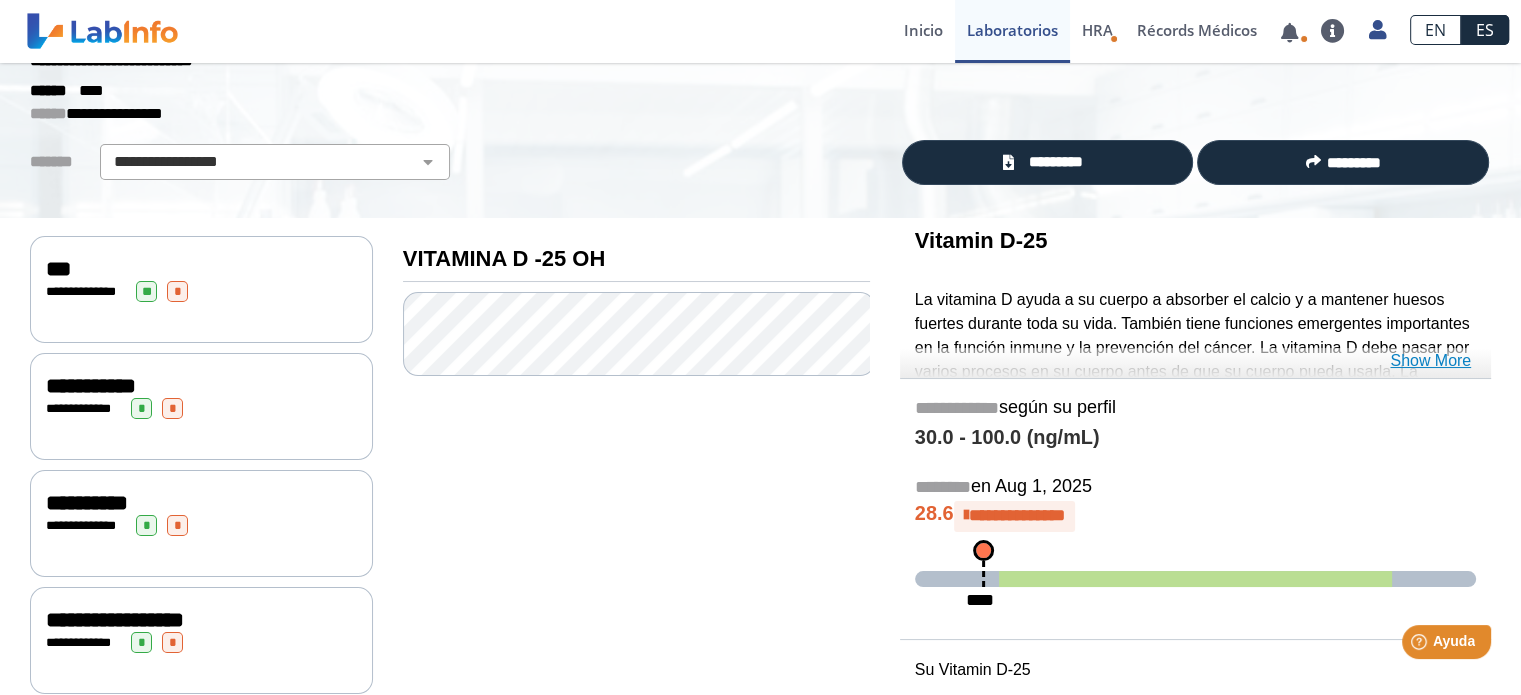 click on "Show More" 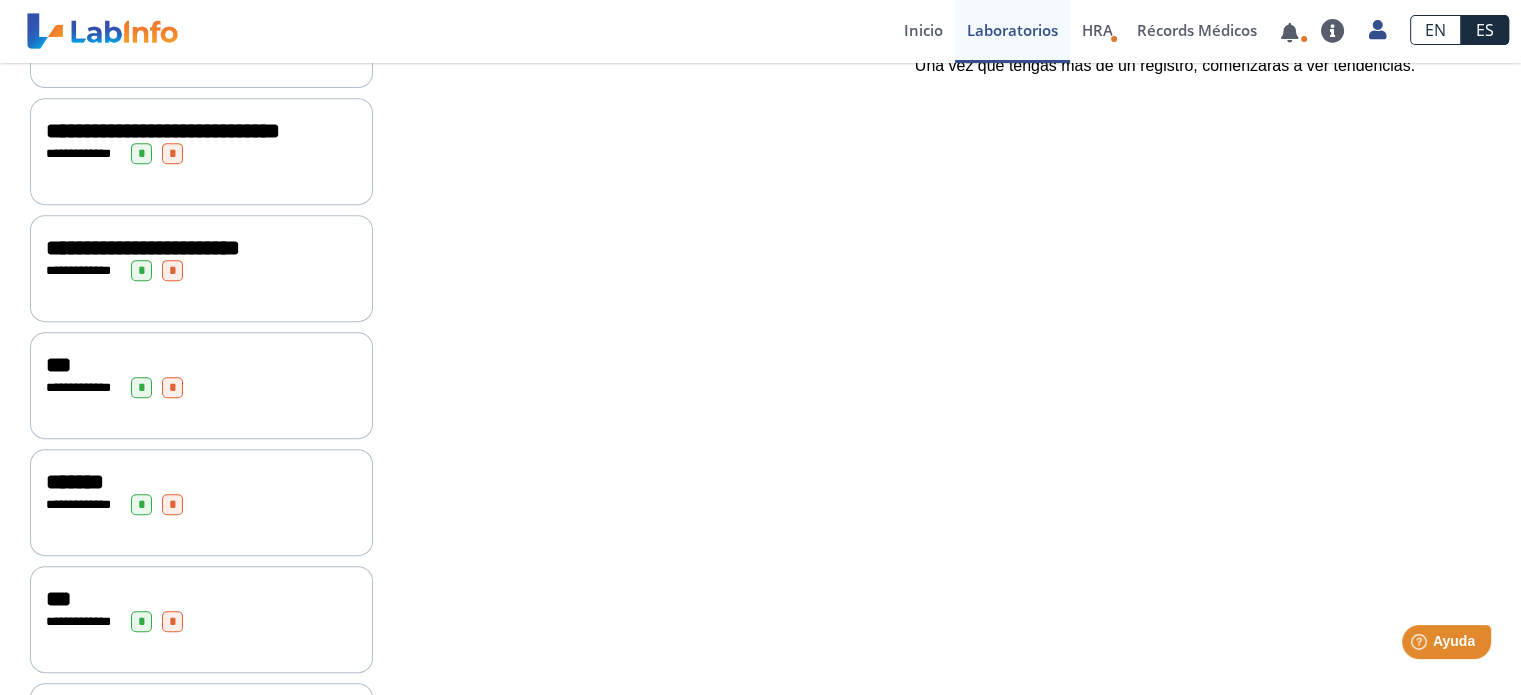 scroll, scrollTop: 1064, scrollLeft: 0, axis: vertical 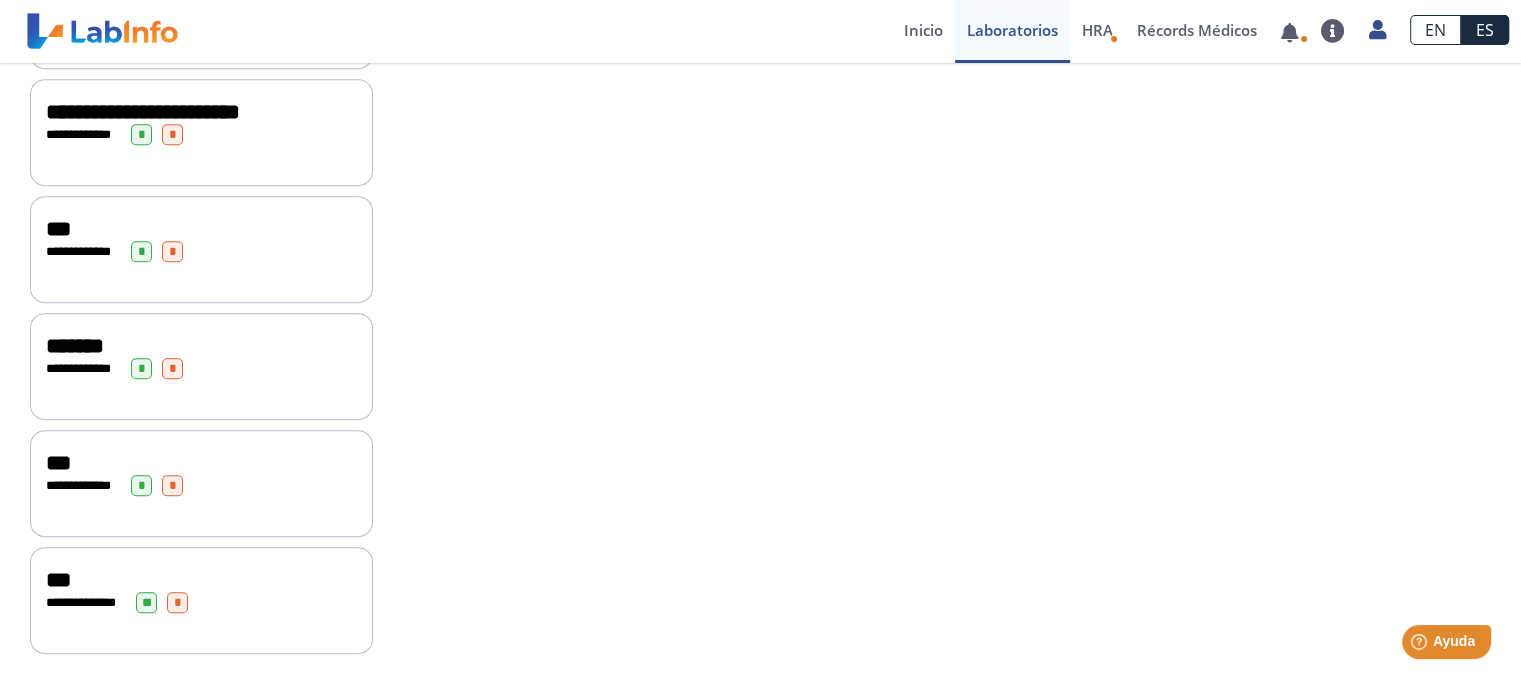 click on "***" 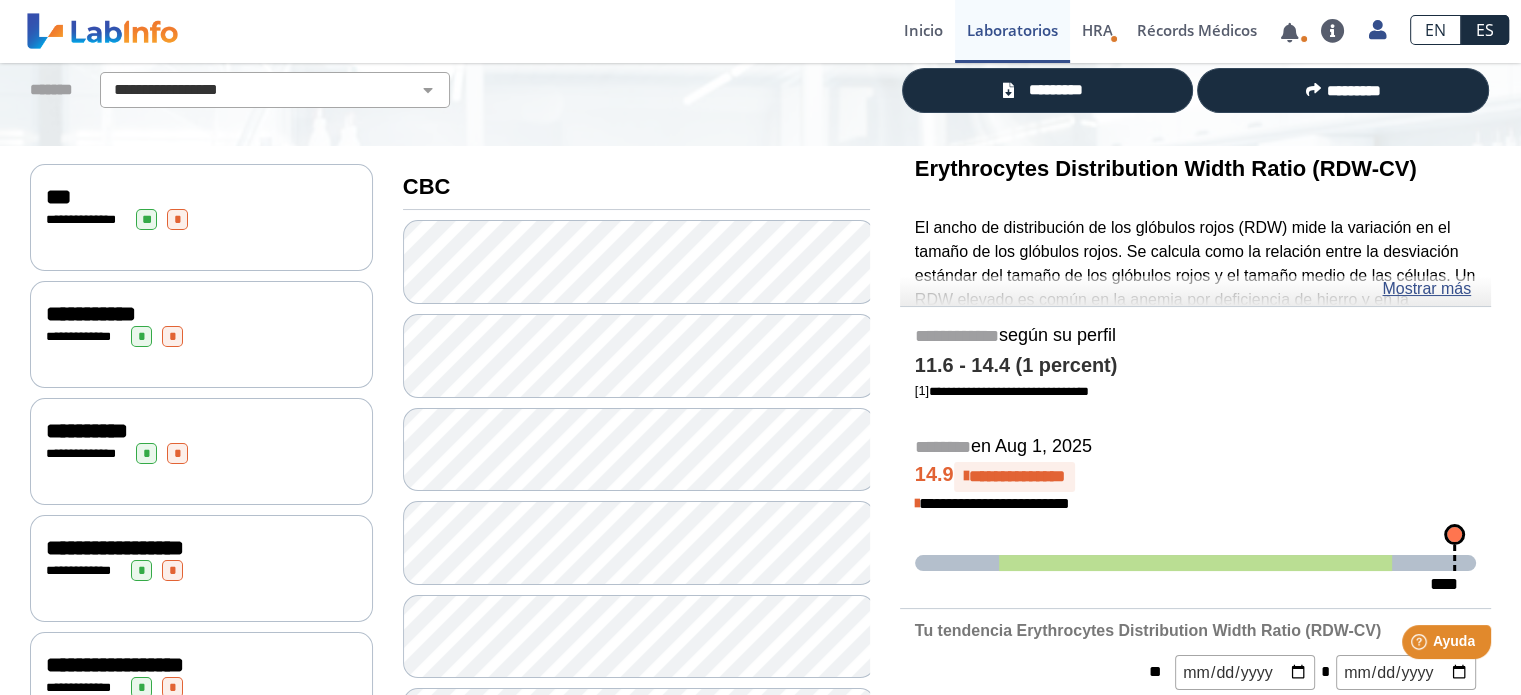 scroll, scrollTop: 64, scrollLeft: 0, axis: vertical 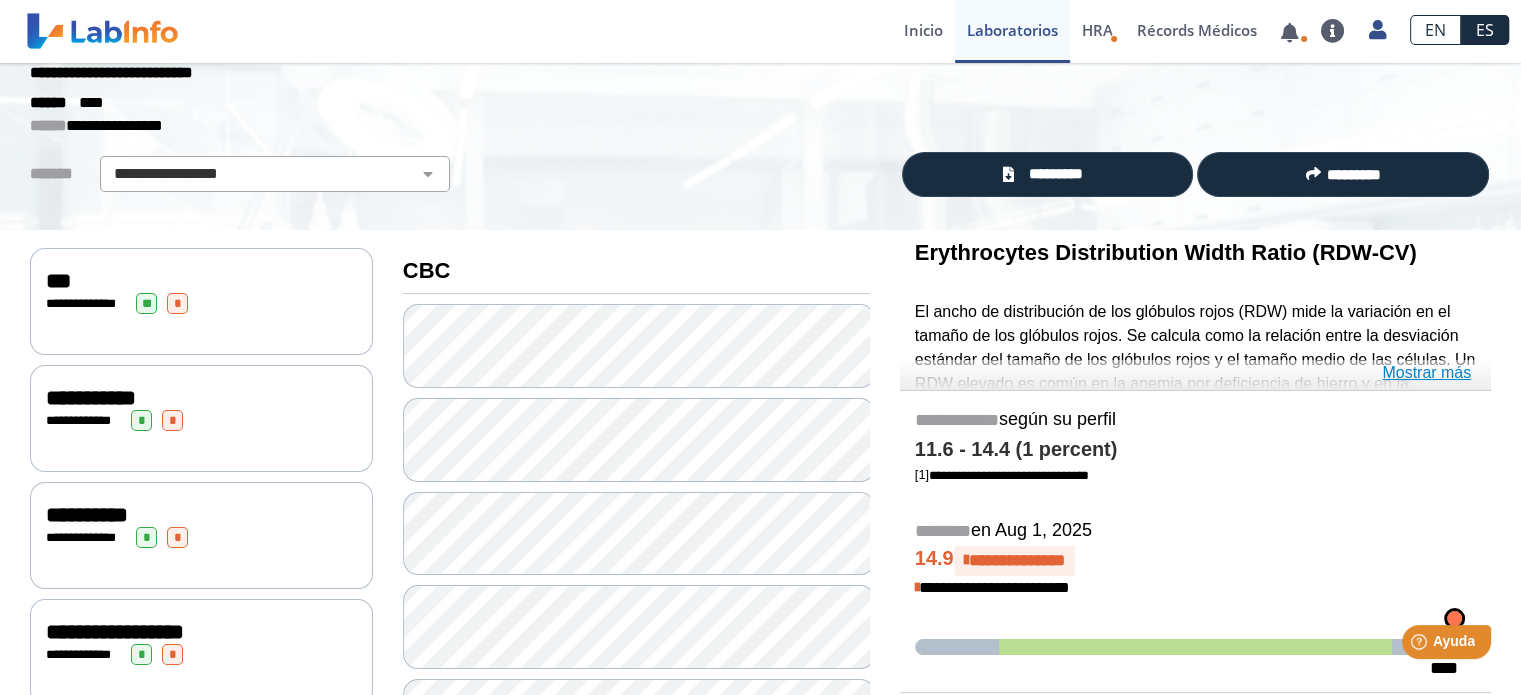 click on "Mostrar más" 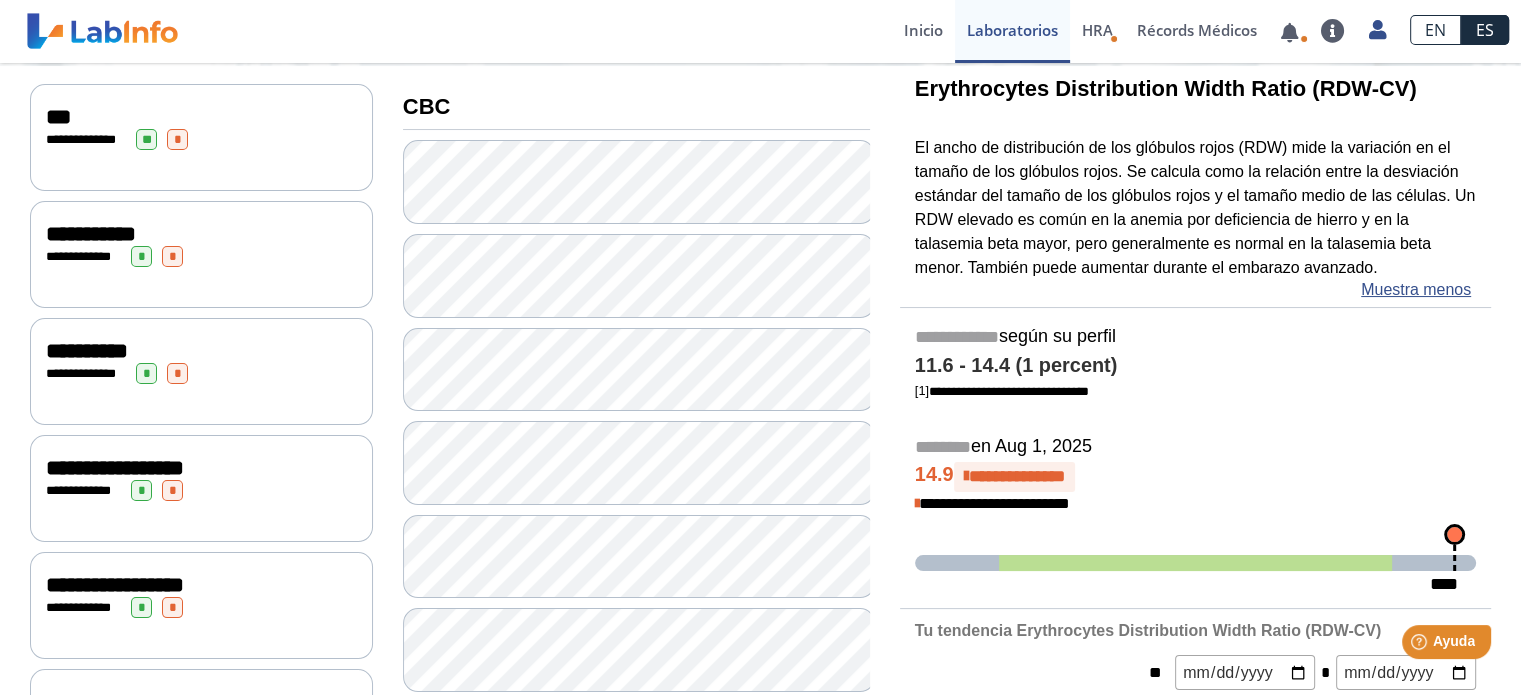 scroll, scrollTop: 243, scrollLeft: 0, axis: vertical 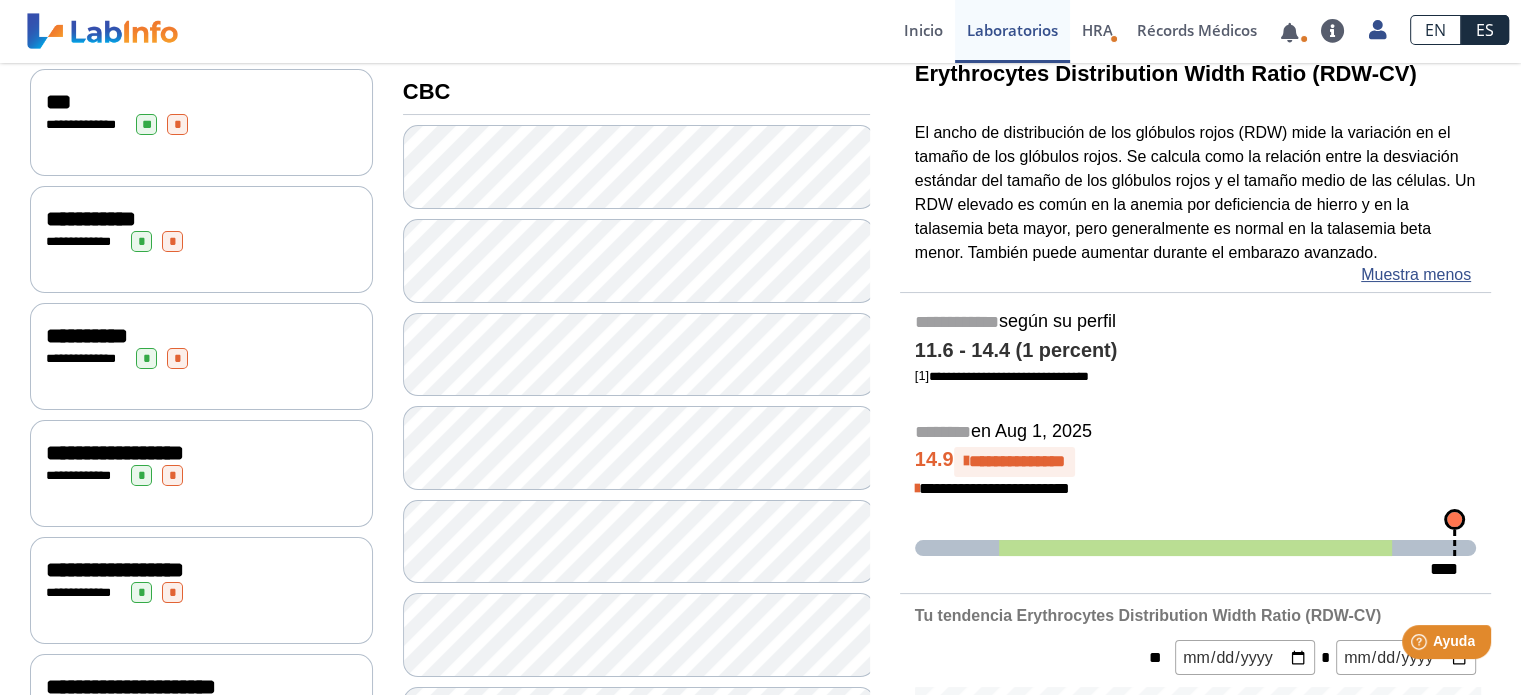 click on "**********" 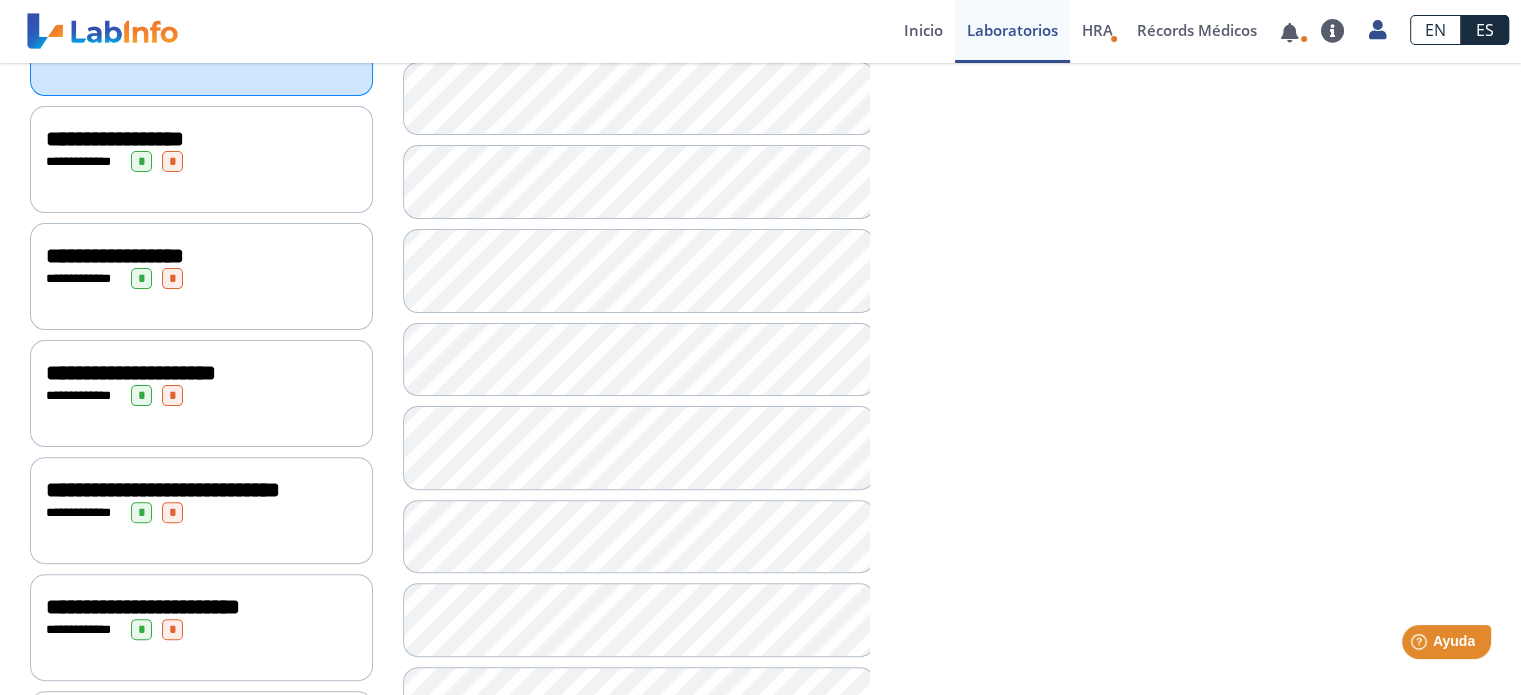 scroll, scrollTop: 560, scrollLeft: 0, axis: vertical 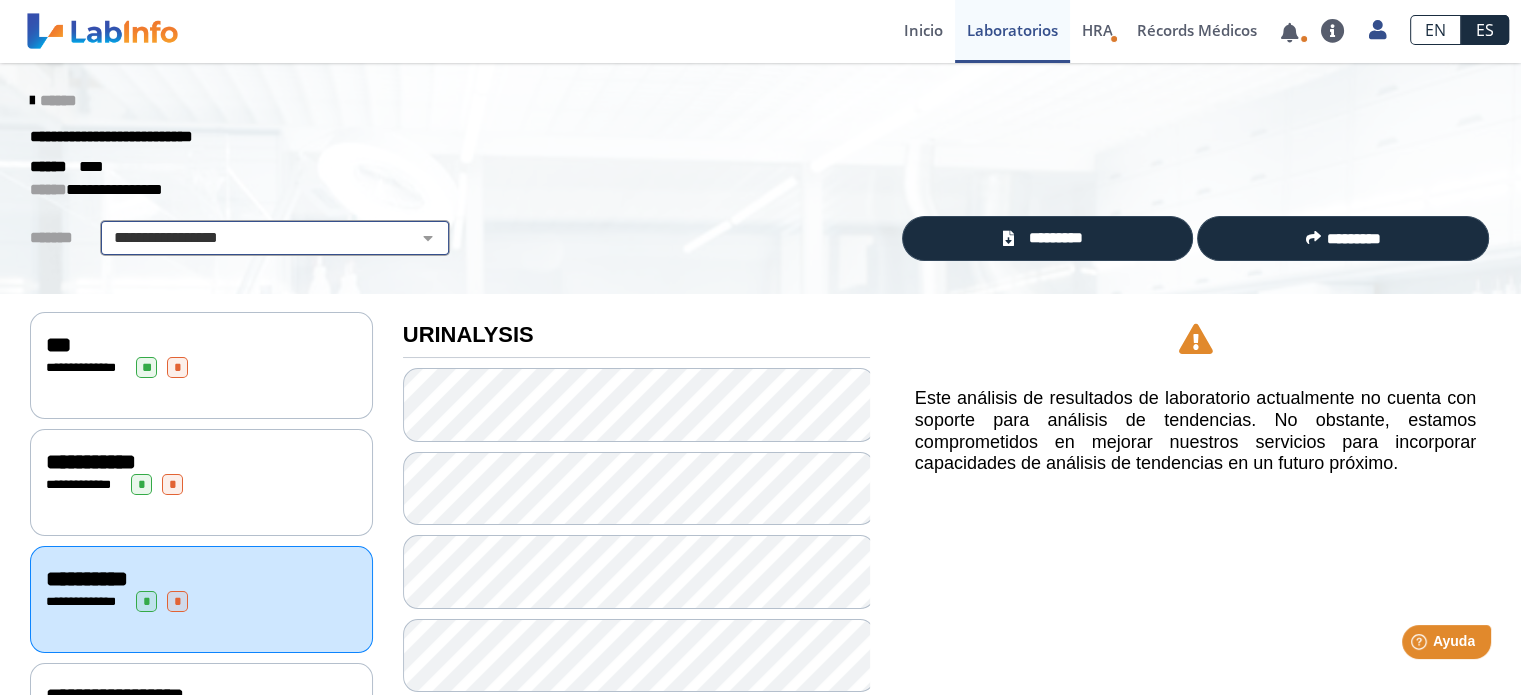 click on "**********" 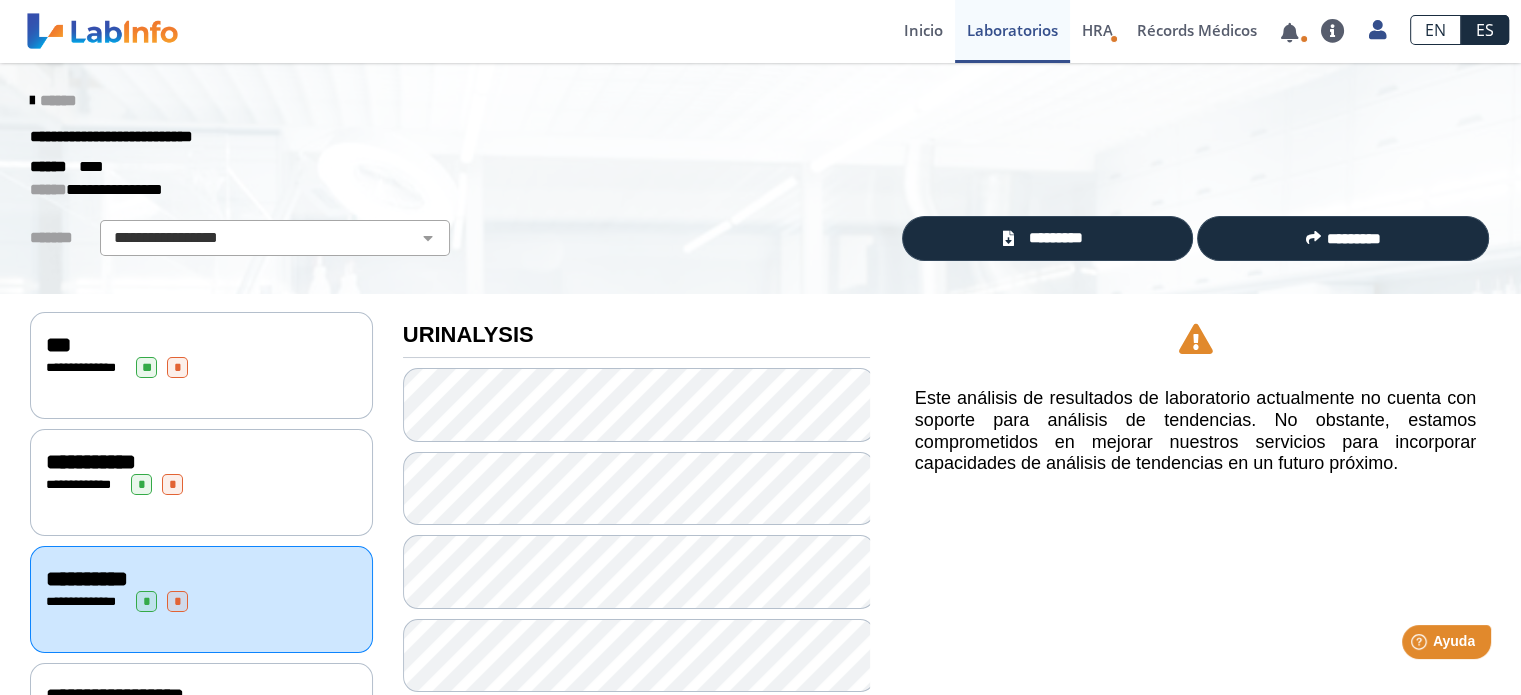 select on "***" 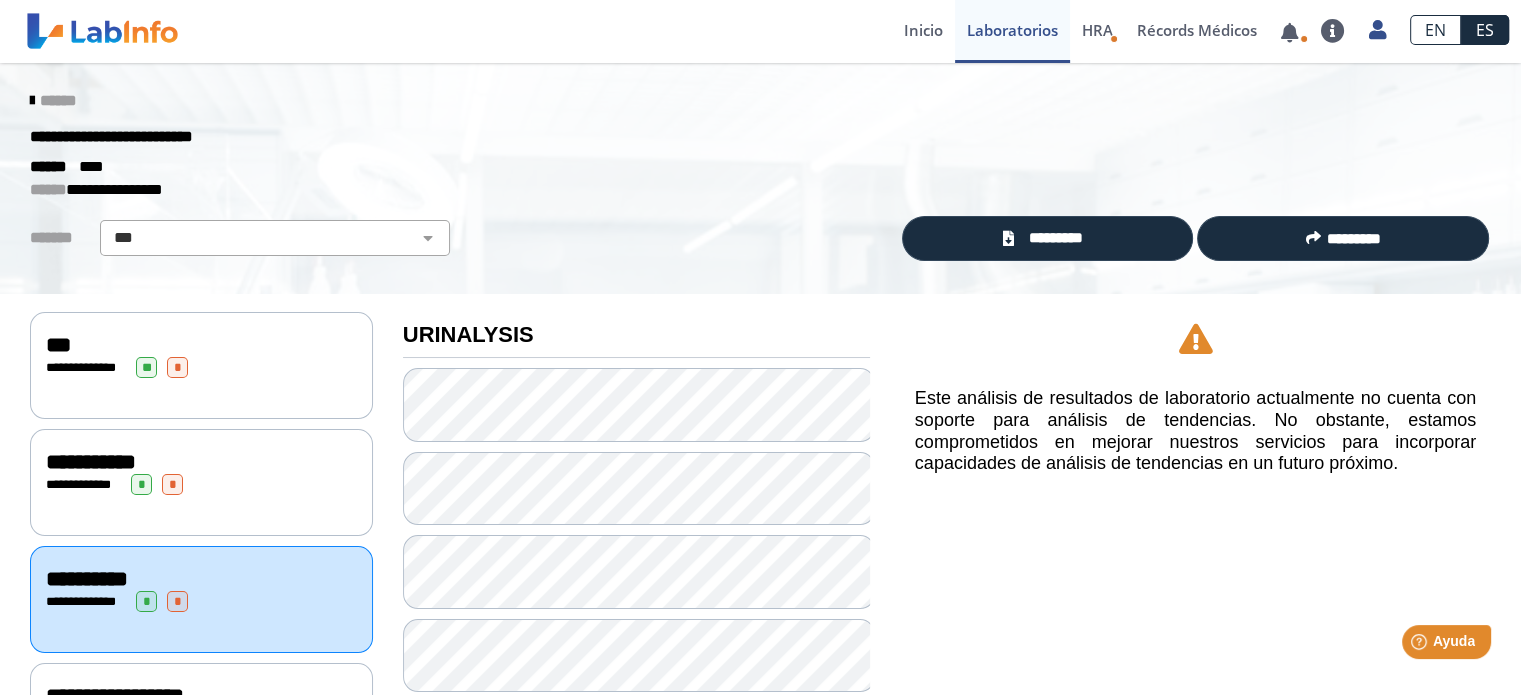 click on "**********" 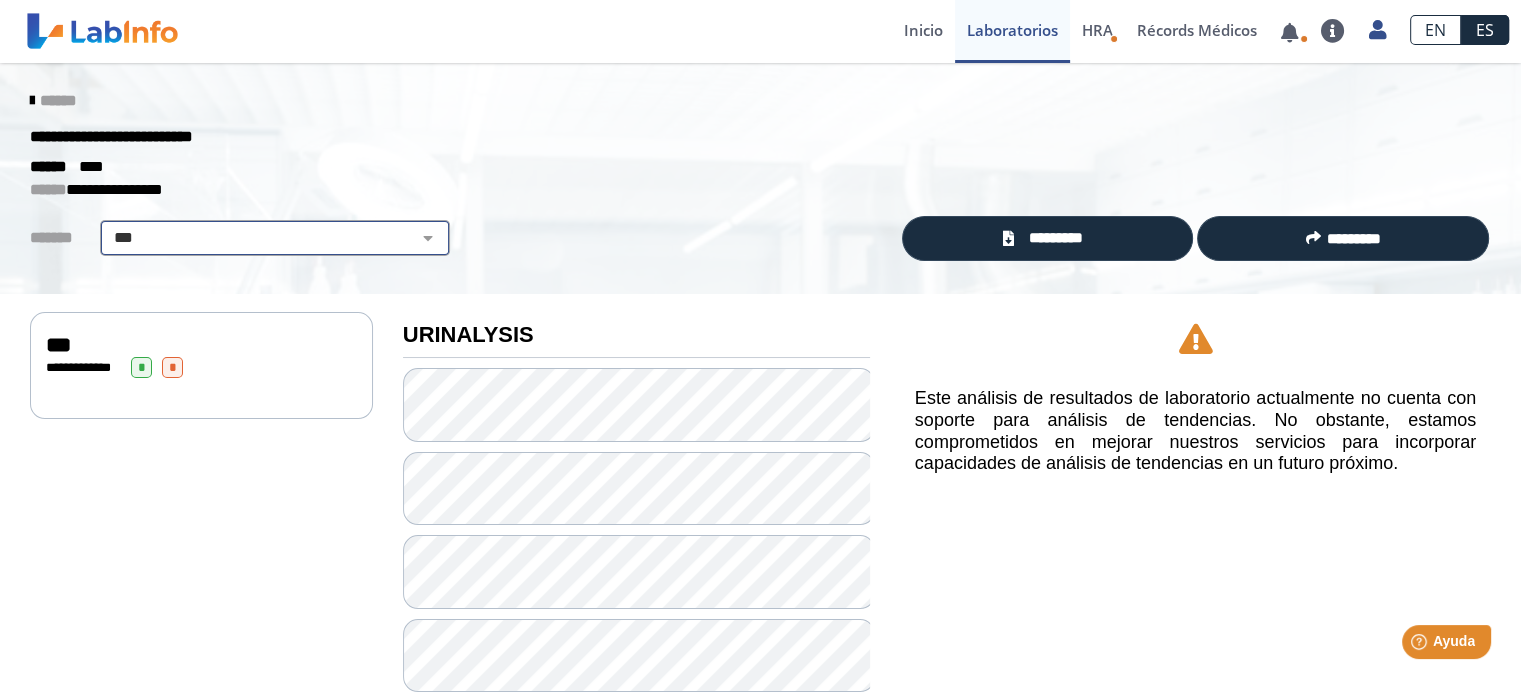 click on "**********" 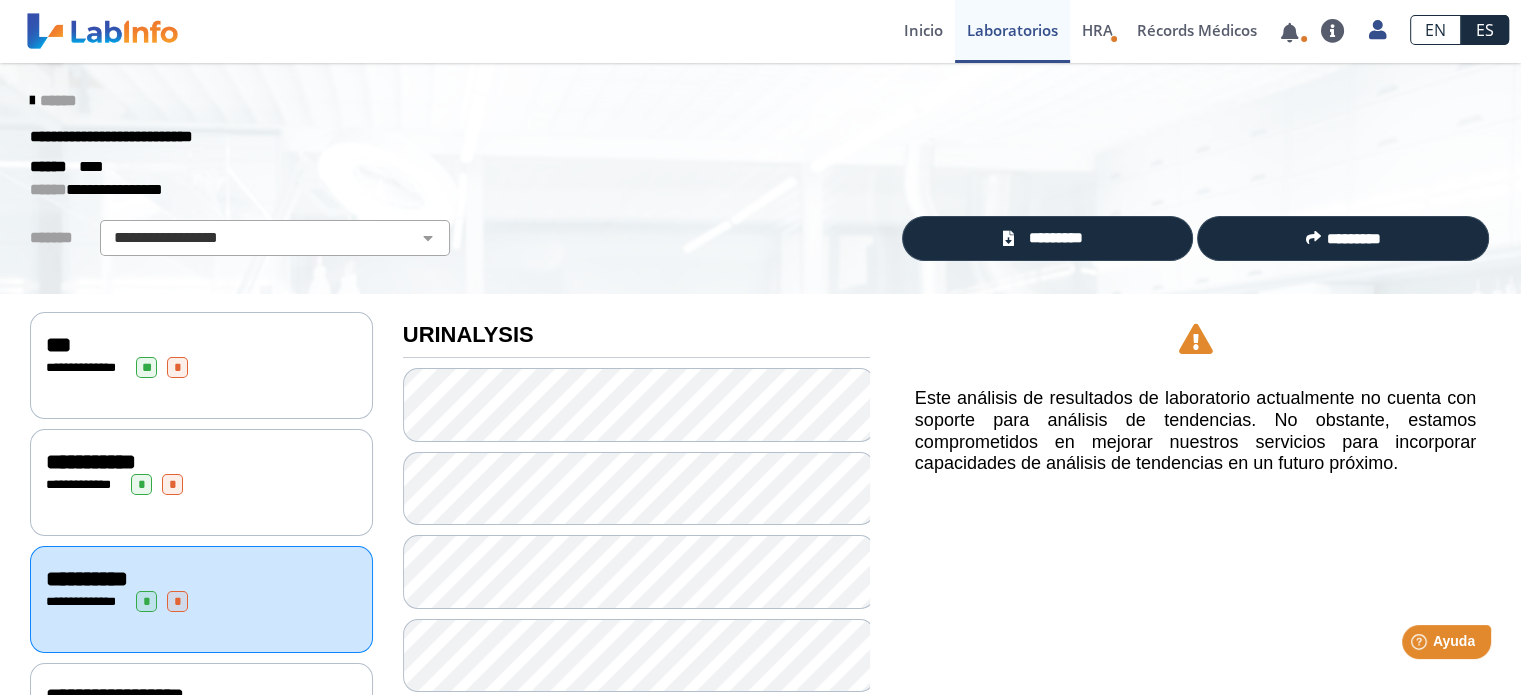 click 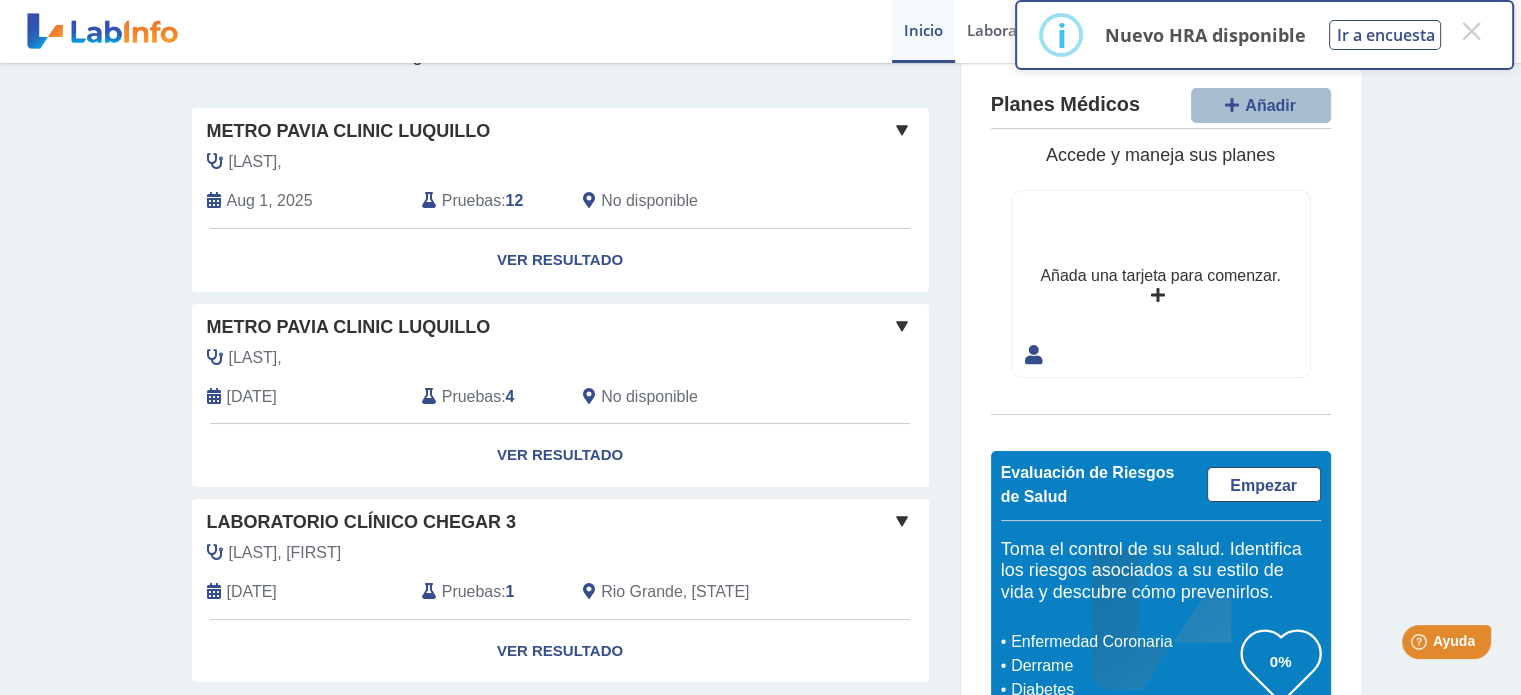scroll, scrollTop: 163, scrollLeft: 0, axis: vertical 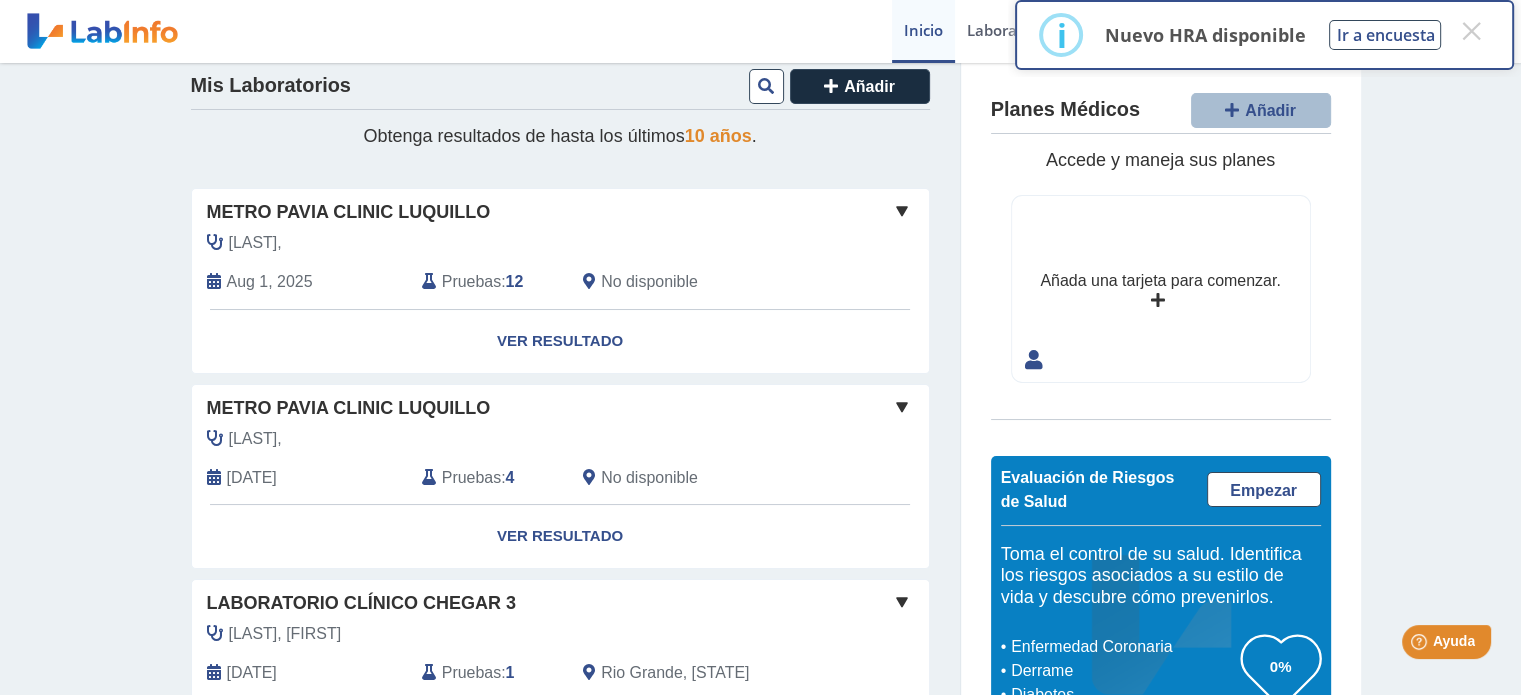 click on "Añada una tarjeta para comenzar." 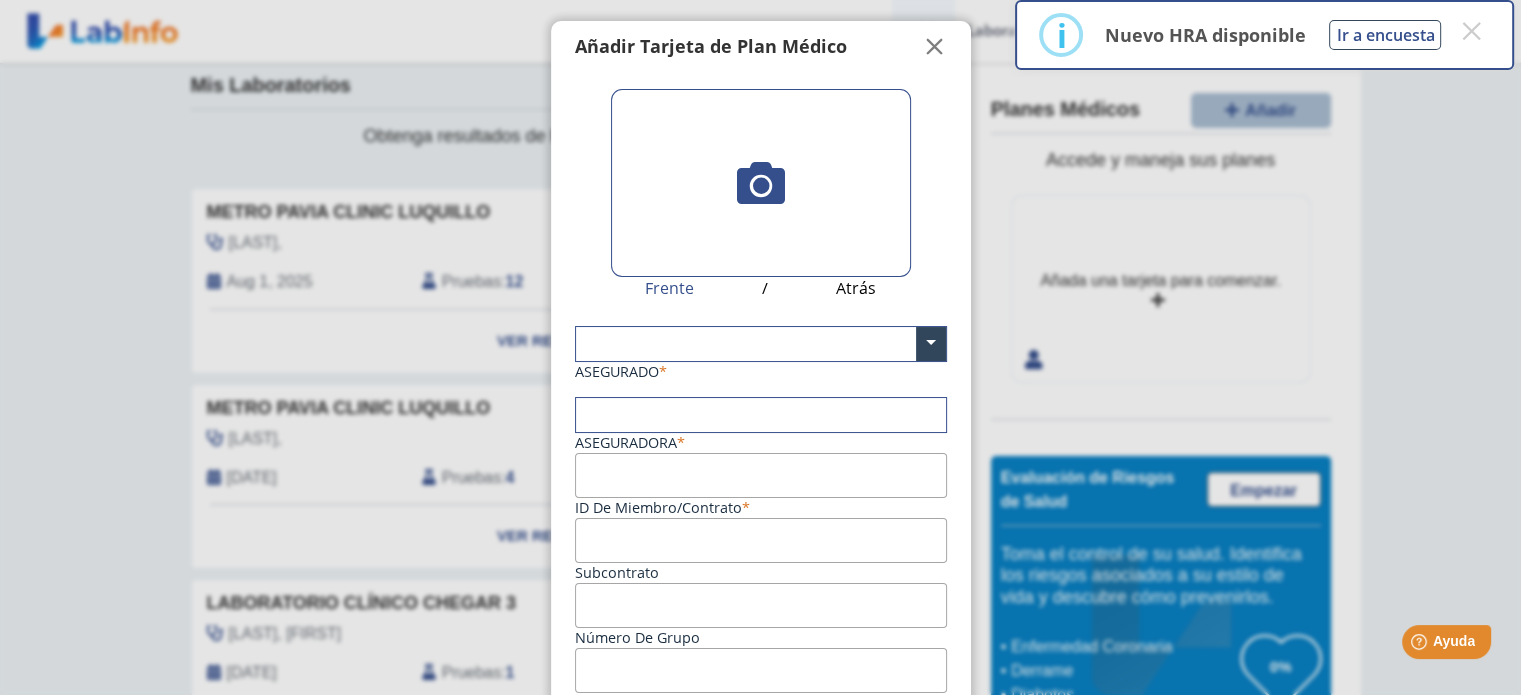 click on "Atrás" 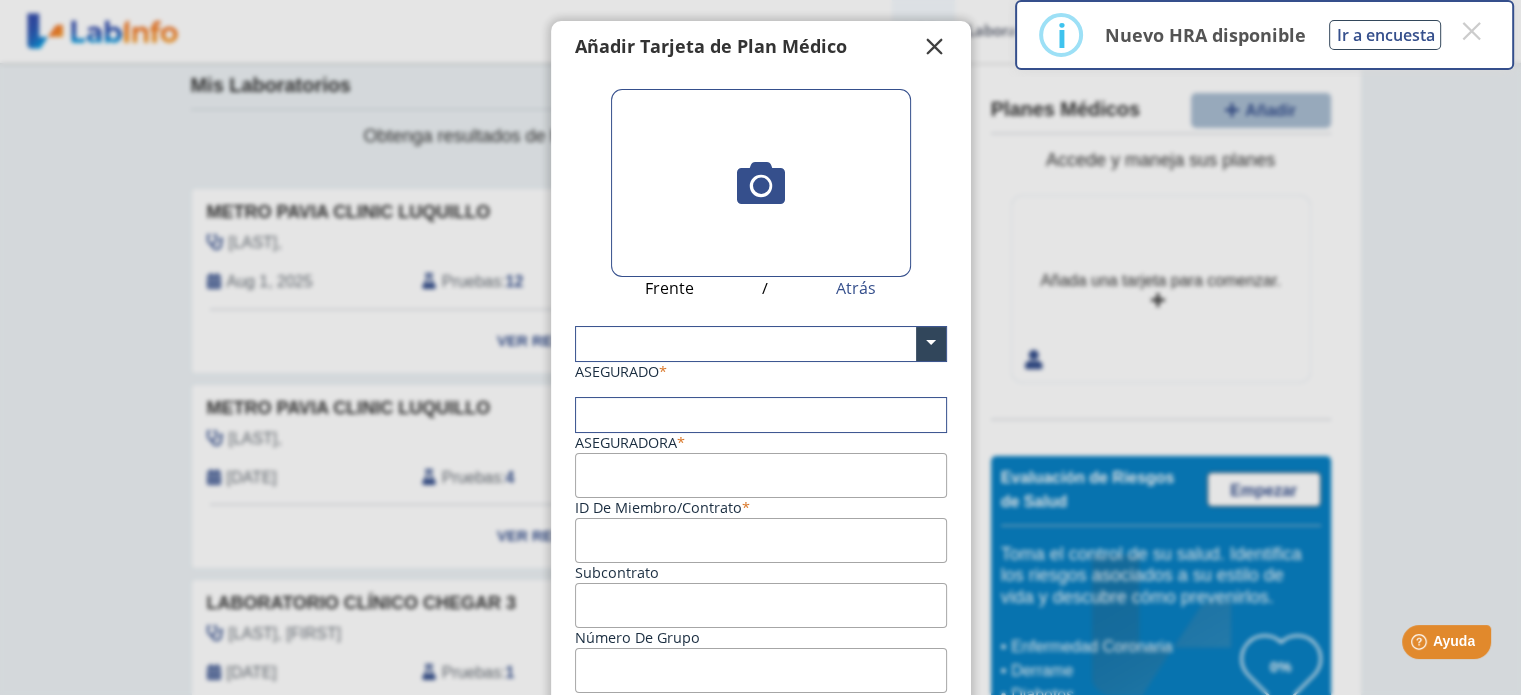 click on "" 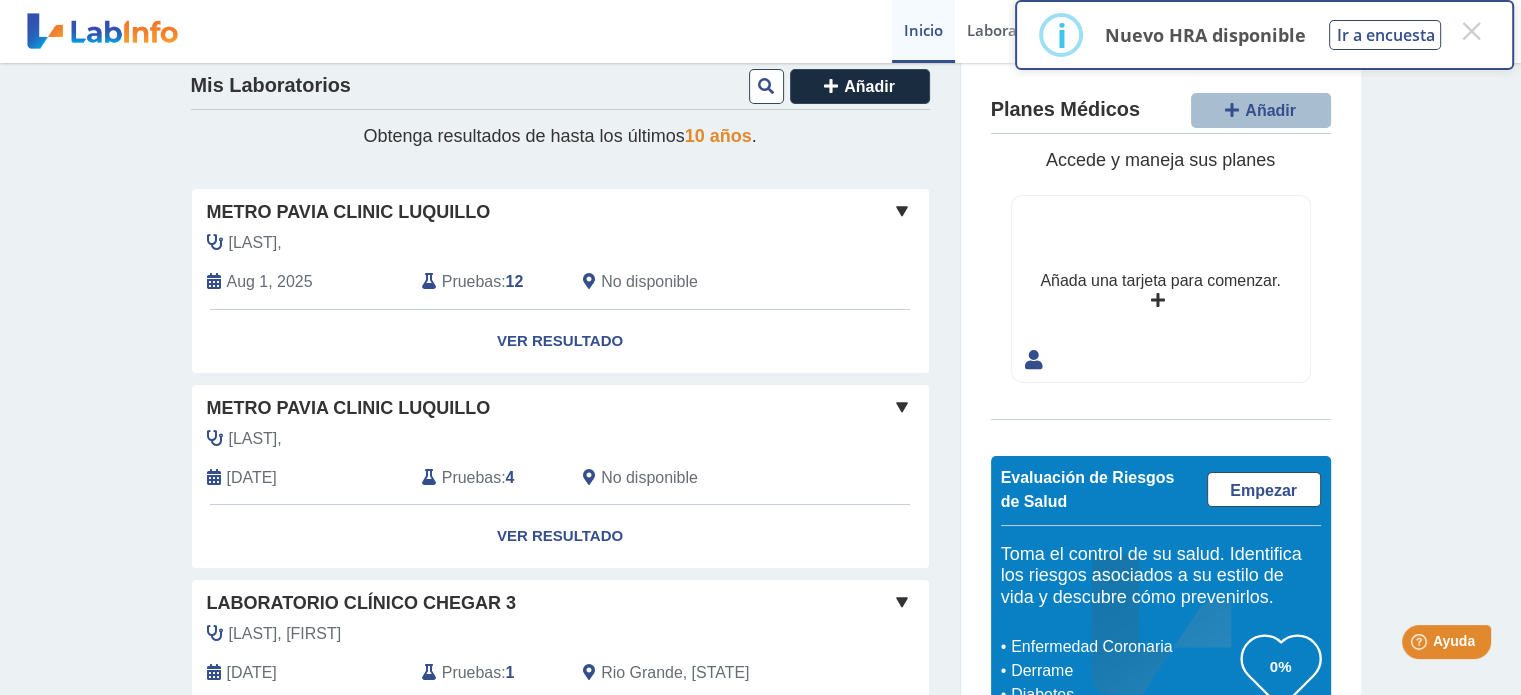 click on "10 años" 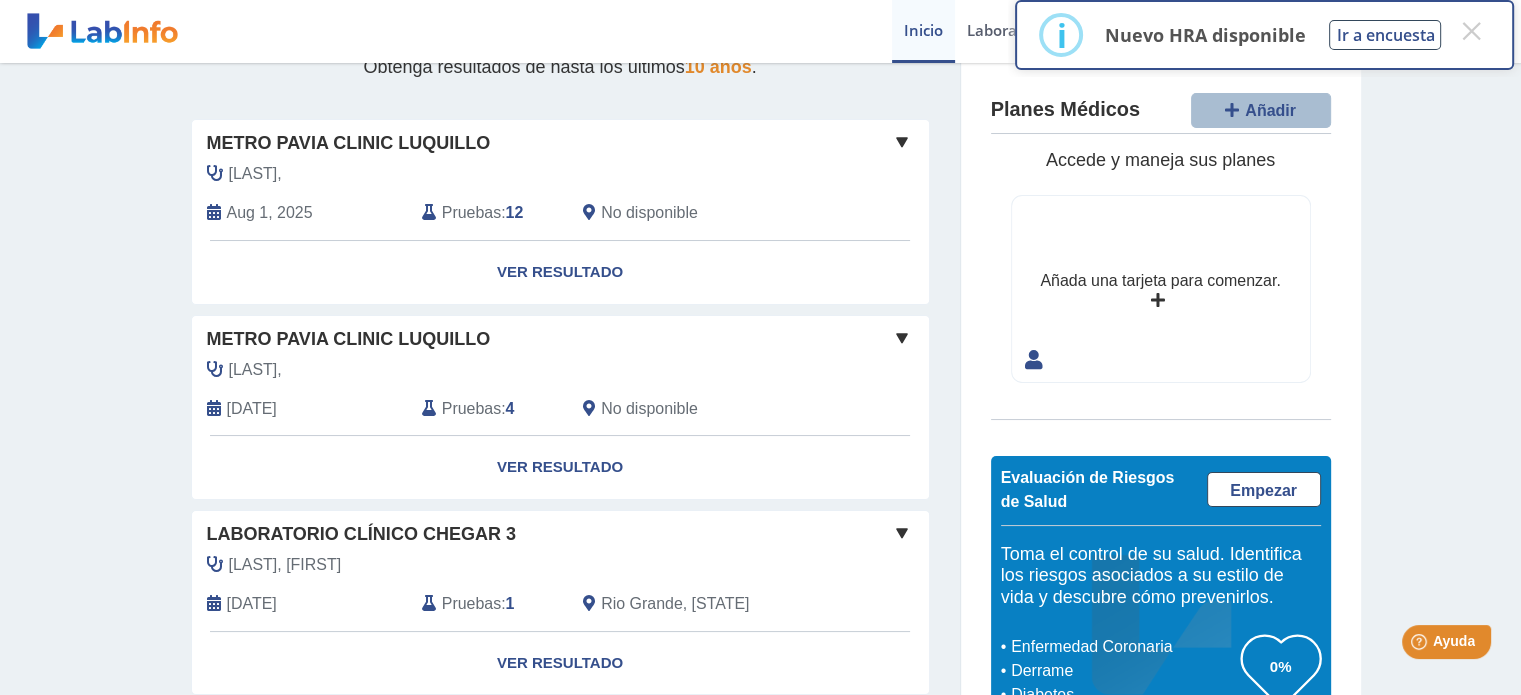 scroll, scrollTop: 163, scrollLeft: 0, axis: vertical 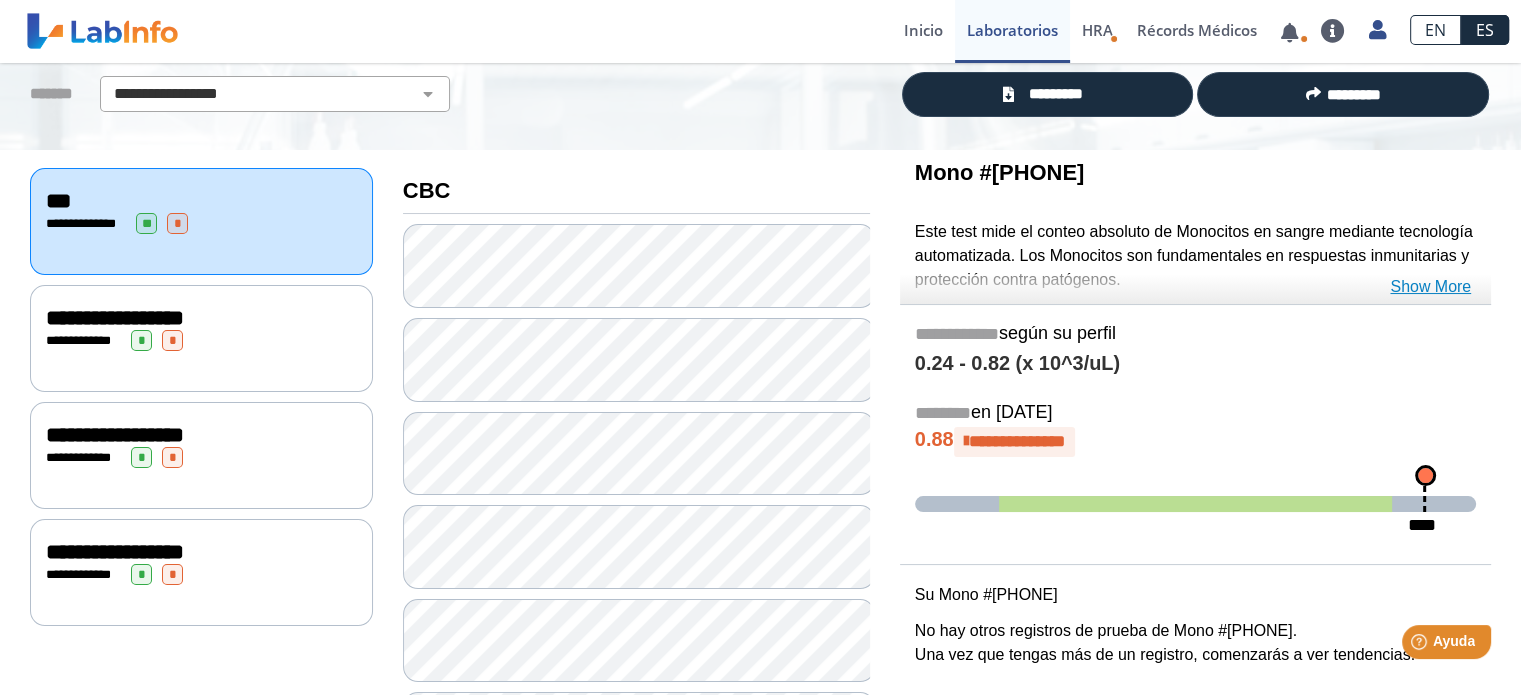 click on "Show More" 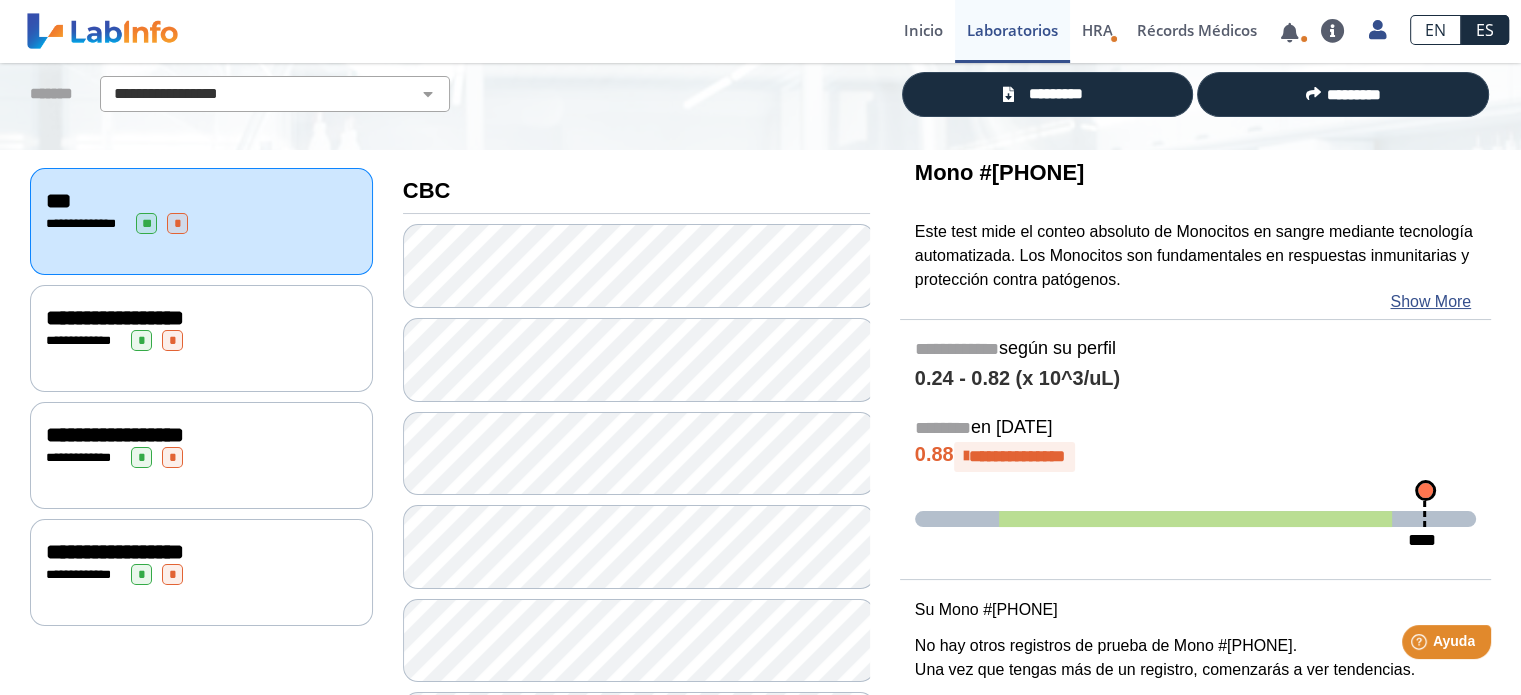 click on "**********" 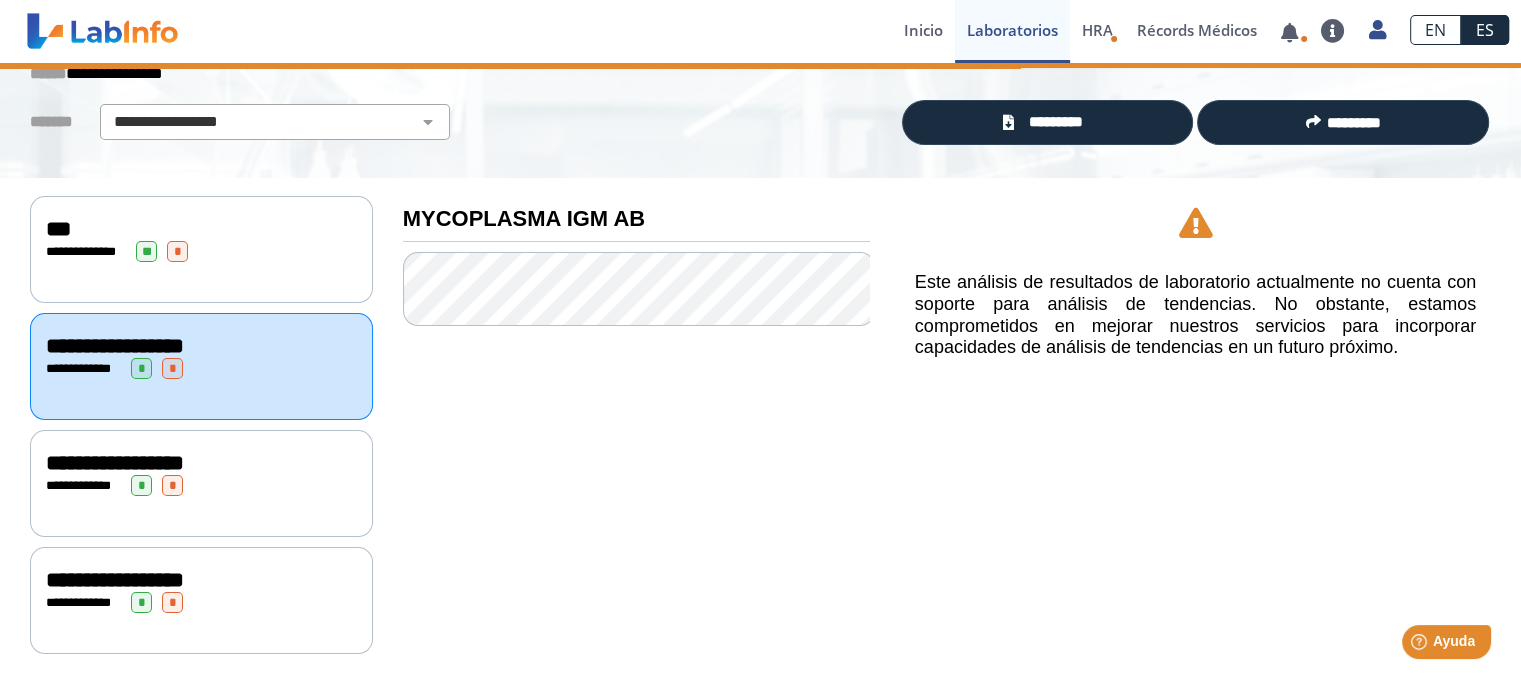 scroll, scrollTop: 104, scrollLeft: 0, axis: vertical 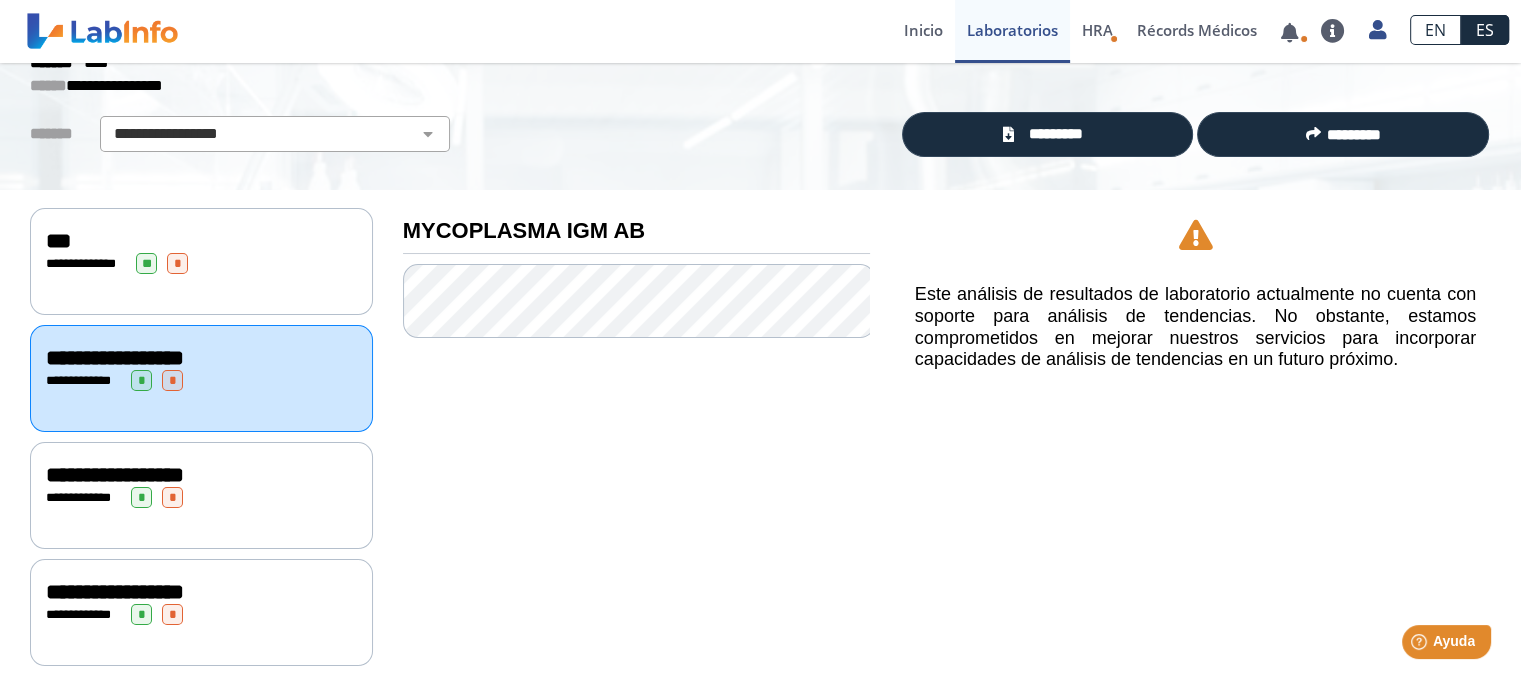 click on "***" 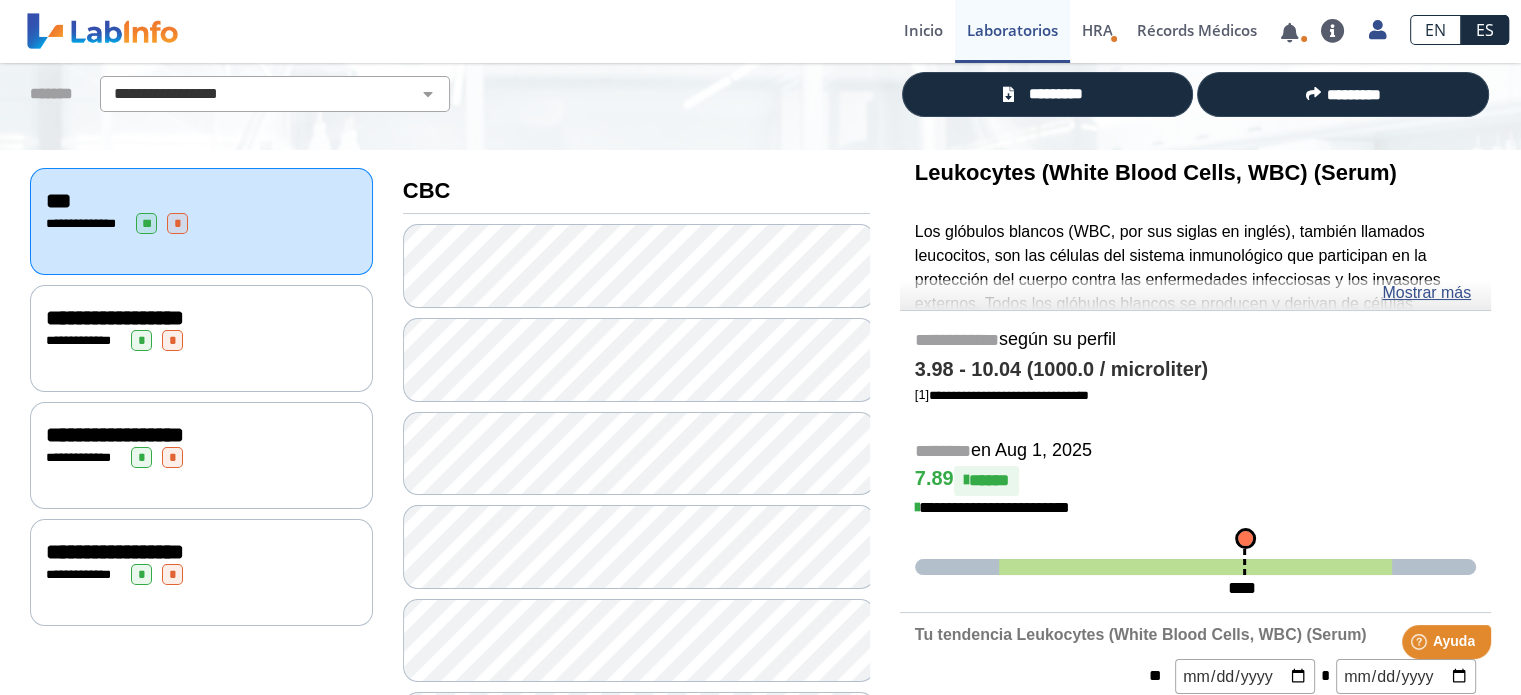 click on "**********" 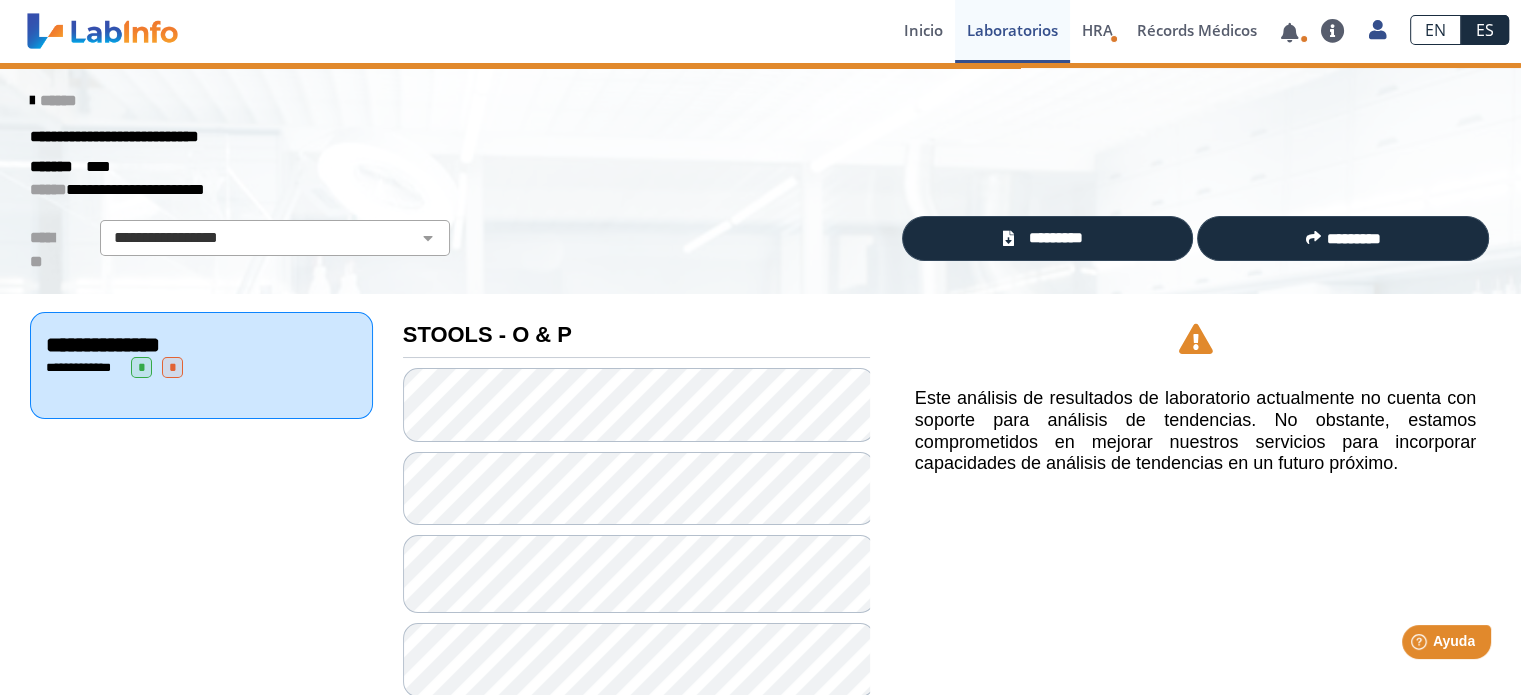 scroll, scrollTop: 0, scrollLeft: 0, axis: both 